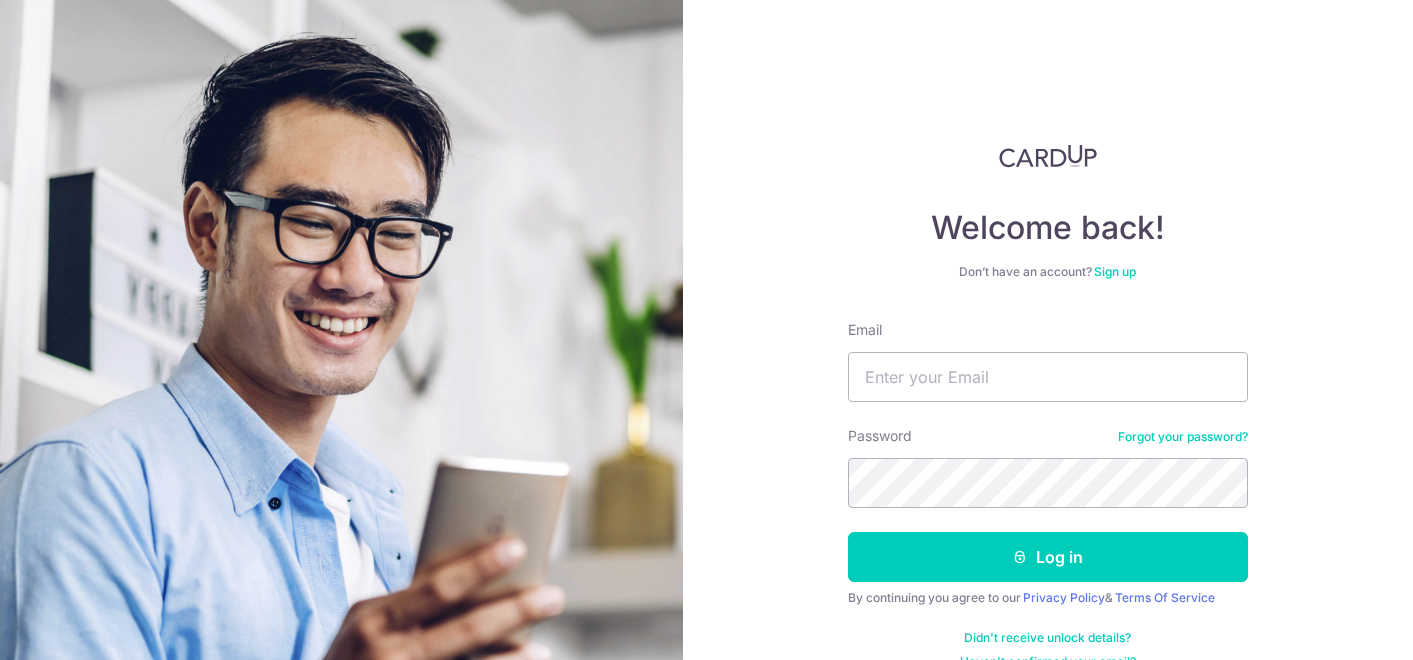 scroll, scrollTop: 0, scrollLeft: 0, axis: both 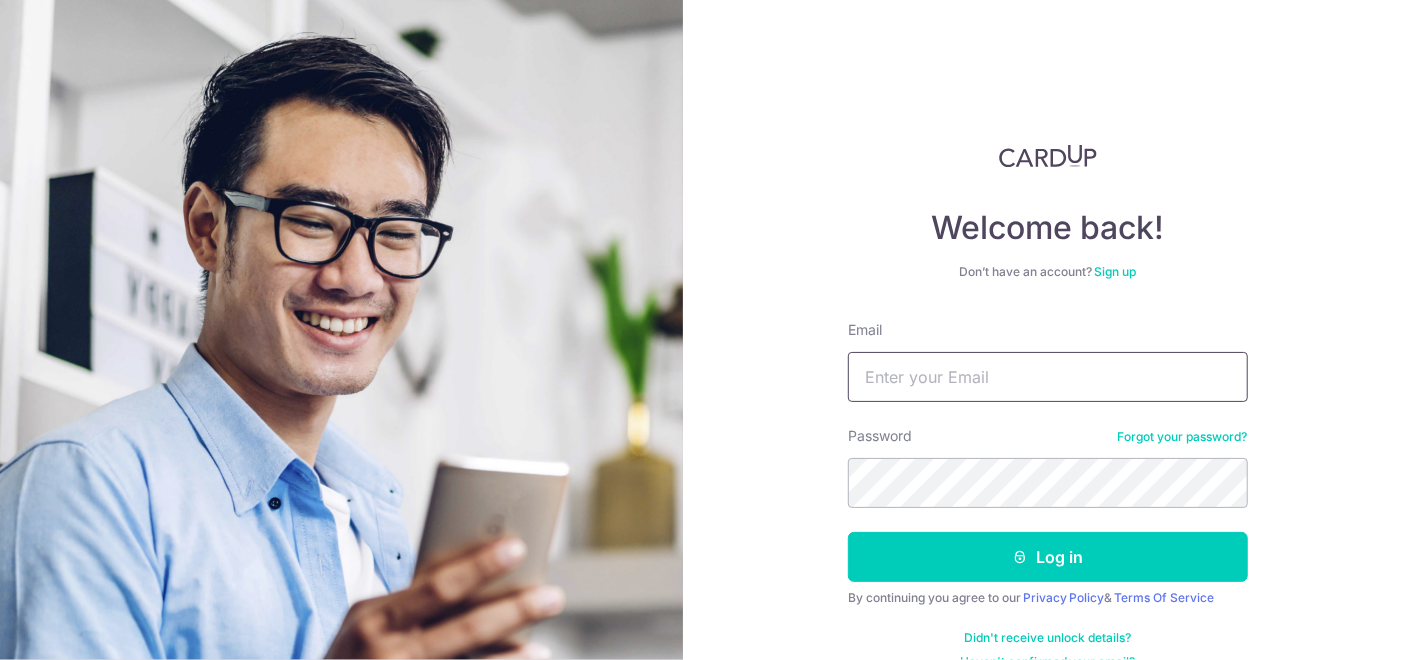 click on "Email" at bounding box center (1048, 377) 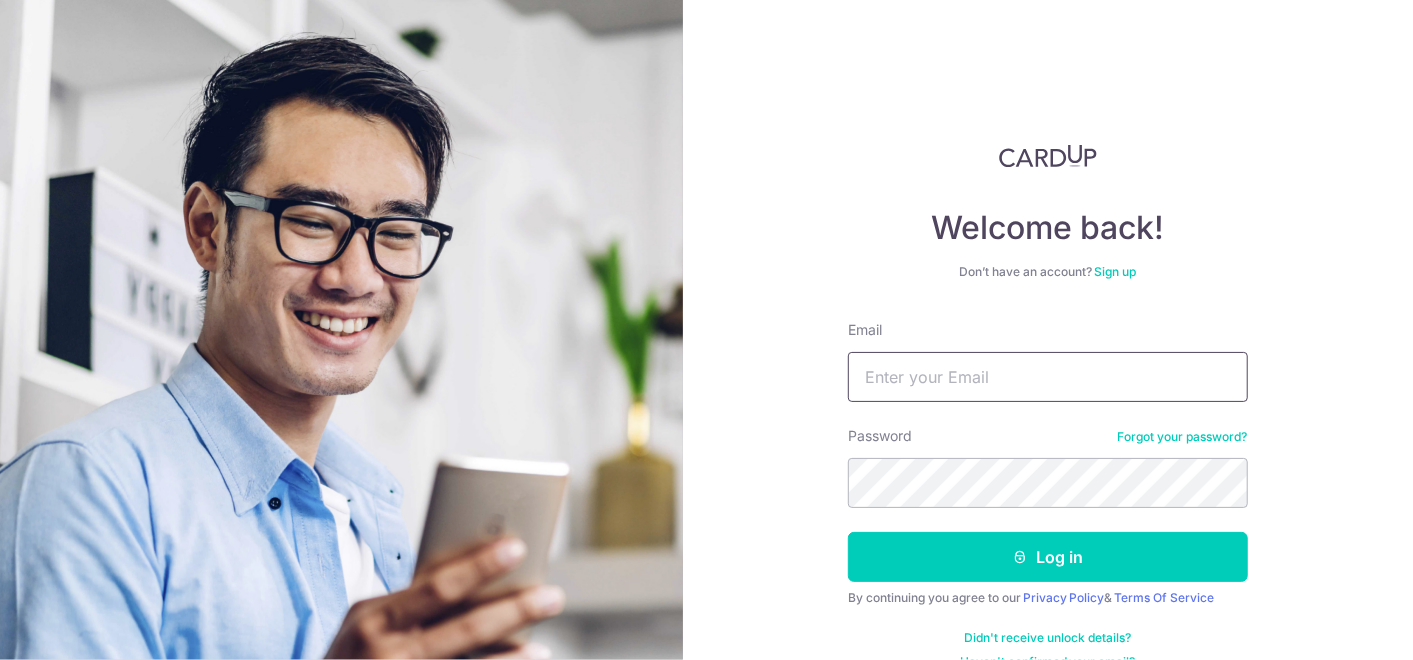 type on "[EMAIL]" 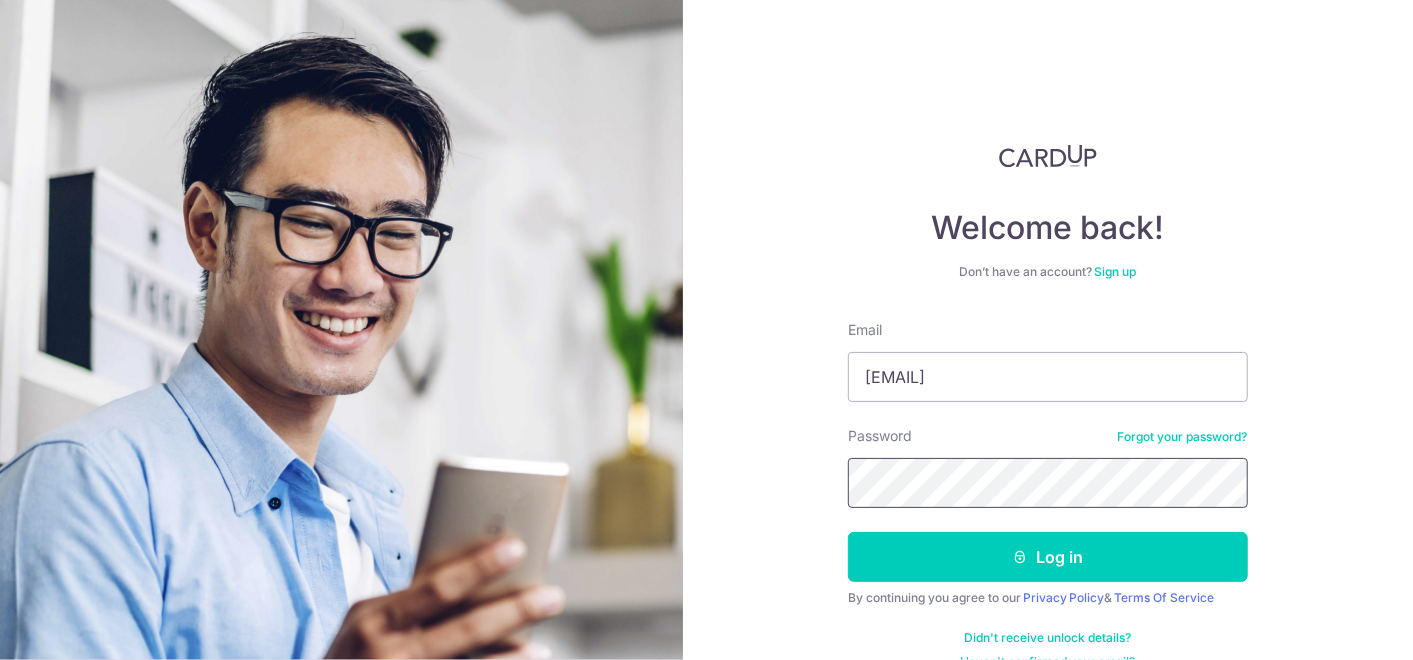 click on "Log in" at bounding box center (1048, 557) 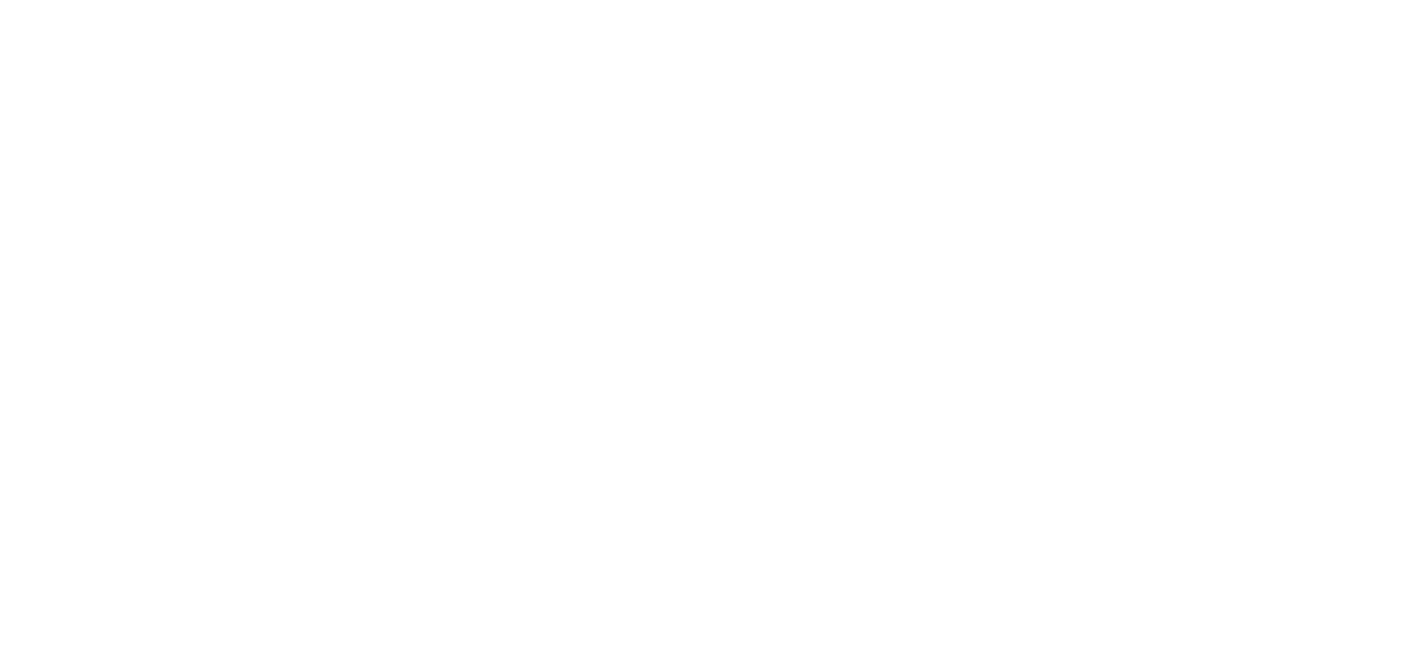 scroll, scrollTop: 0, scrollLeft: 0, axis: both 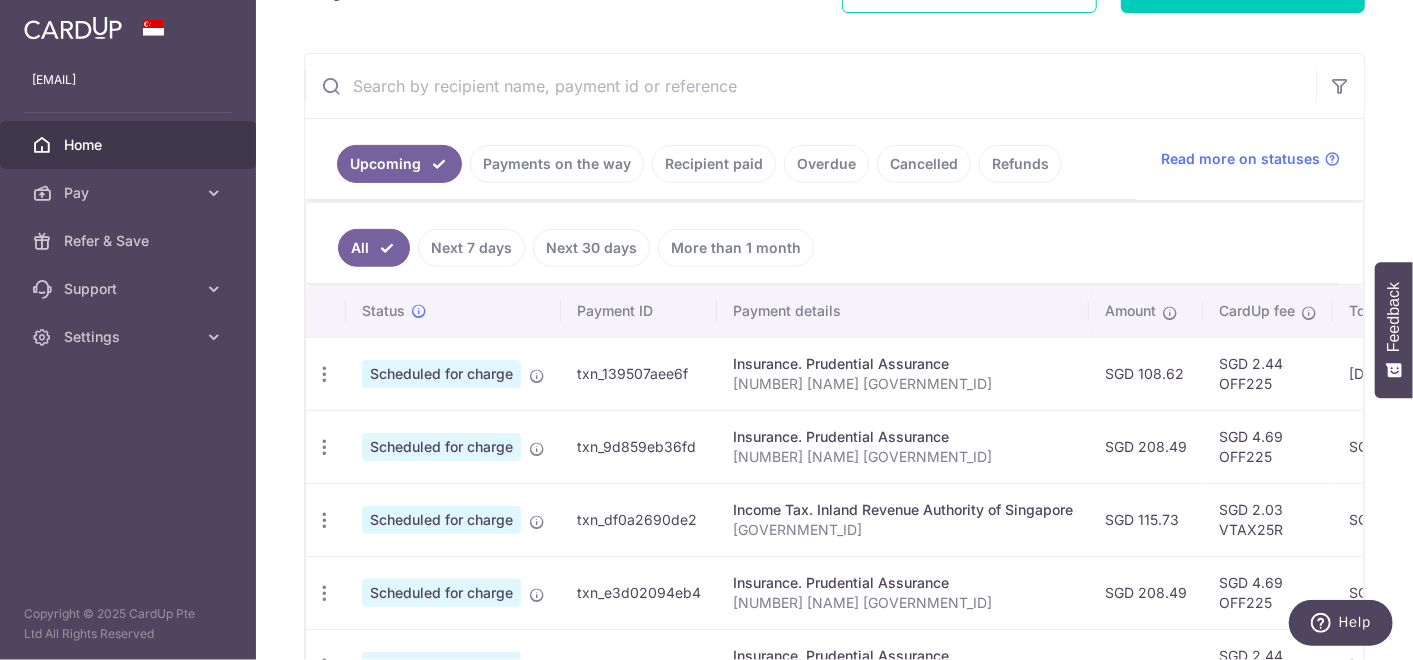 click on "Payments on the way" at bounding box center [557, 164] 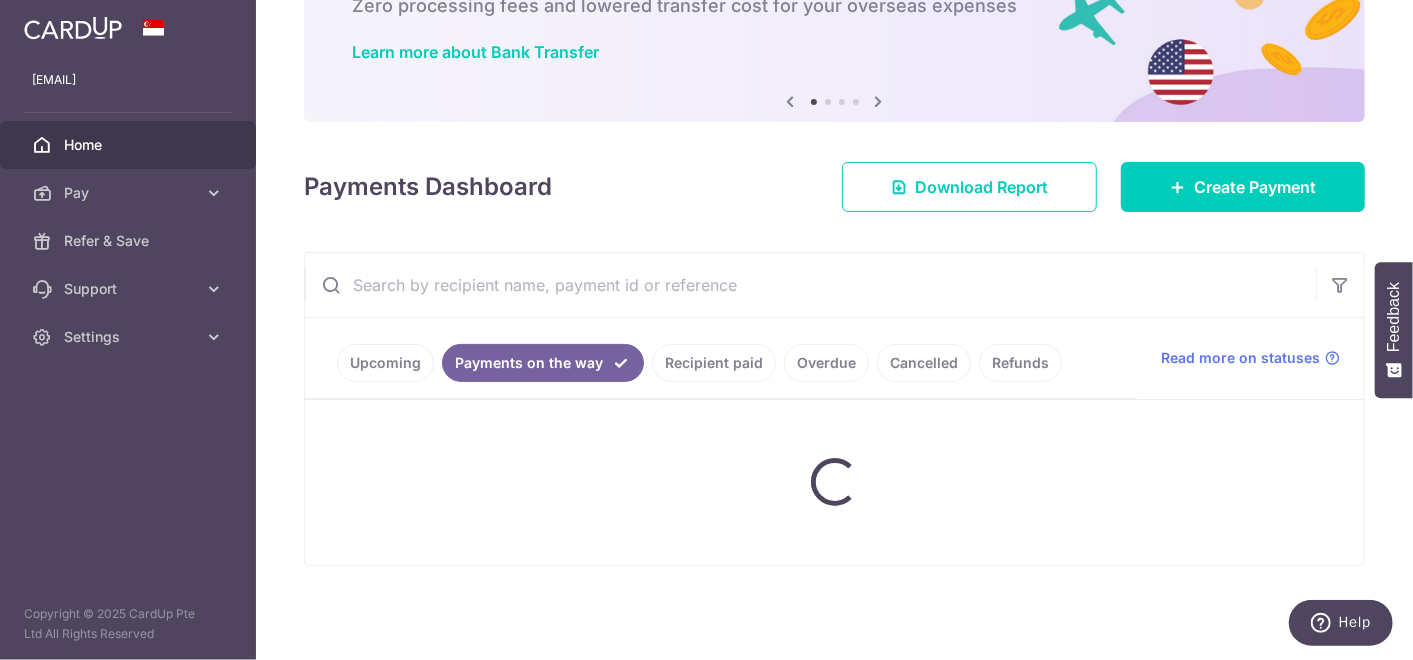 scroll, scrollTop: 240, scrollLeft: 0, axis: vertical 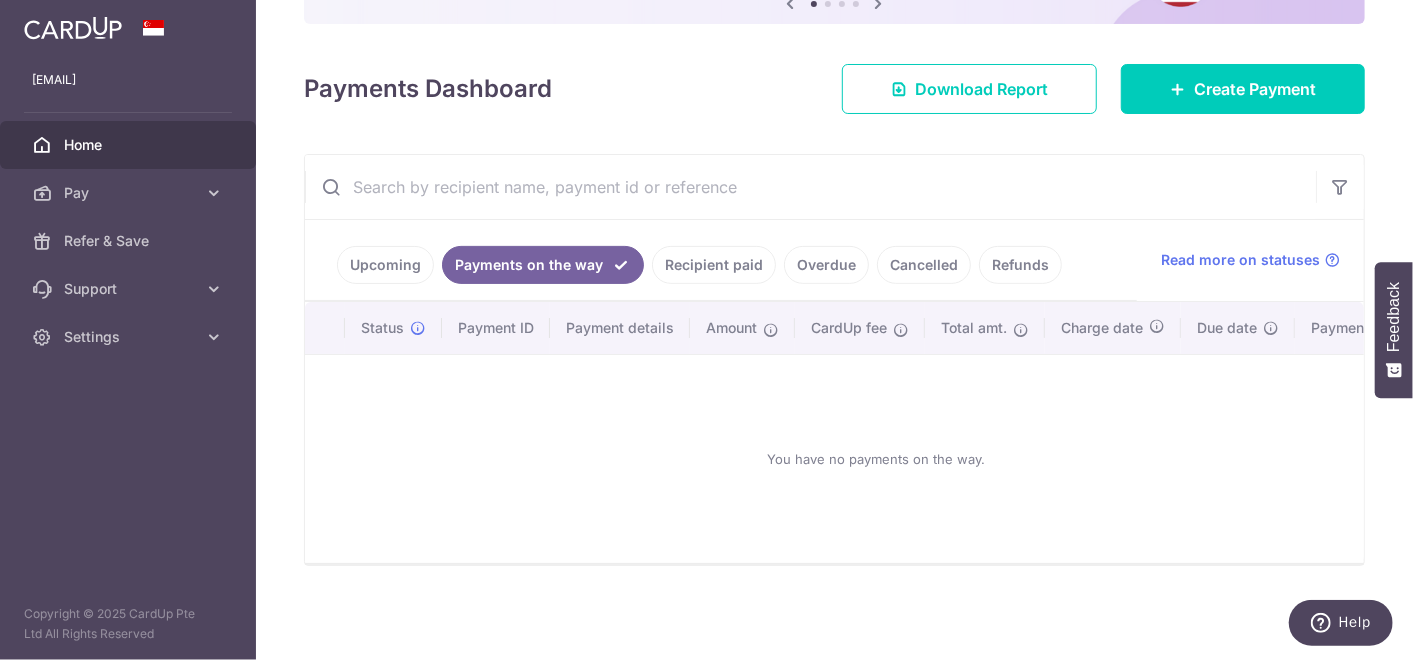 click on "Upcoming" at bounding box center [385, 265] 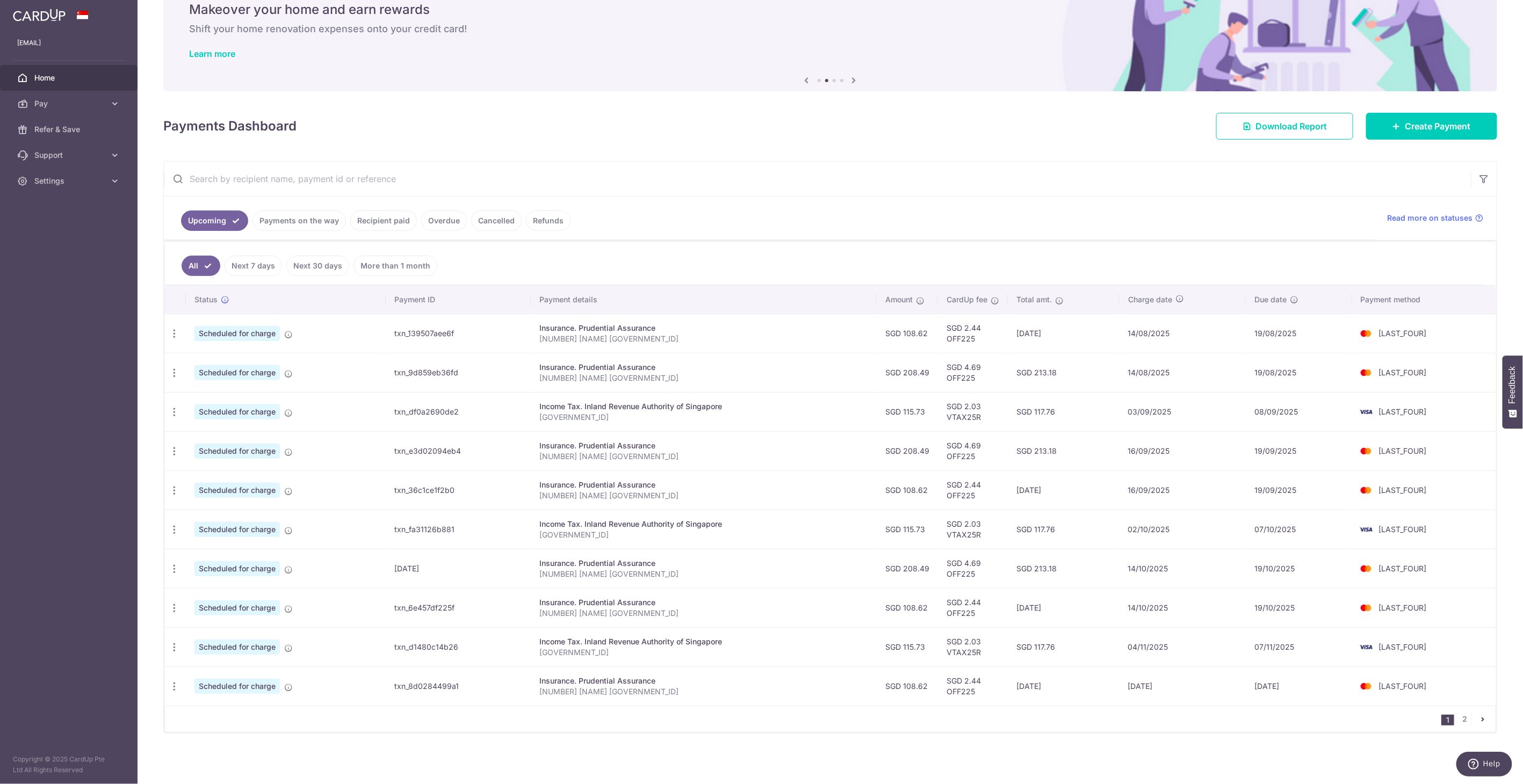 scroll, scrollTop: 47, scrollLeft: 0, axis: vertical 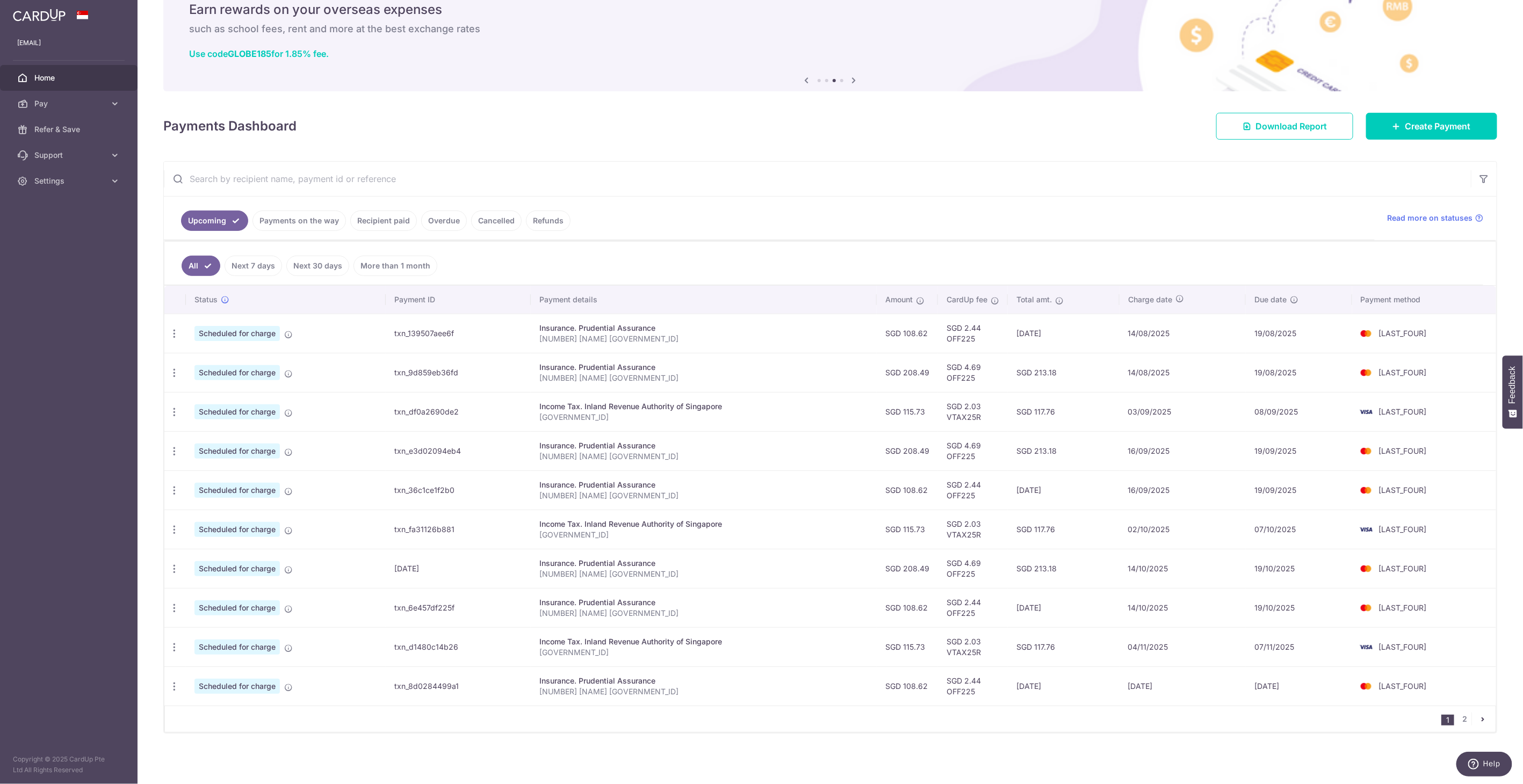 click on "Recipient paid" at bounding box center [384, 221] 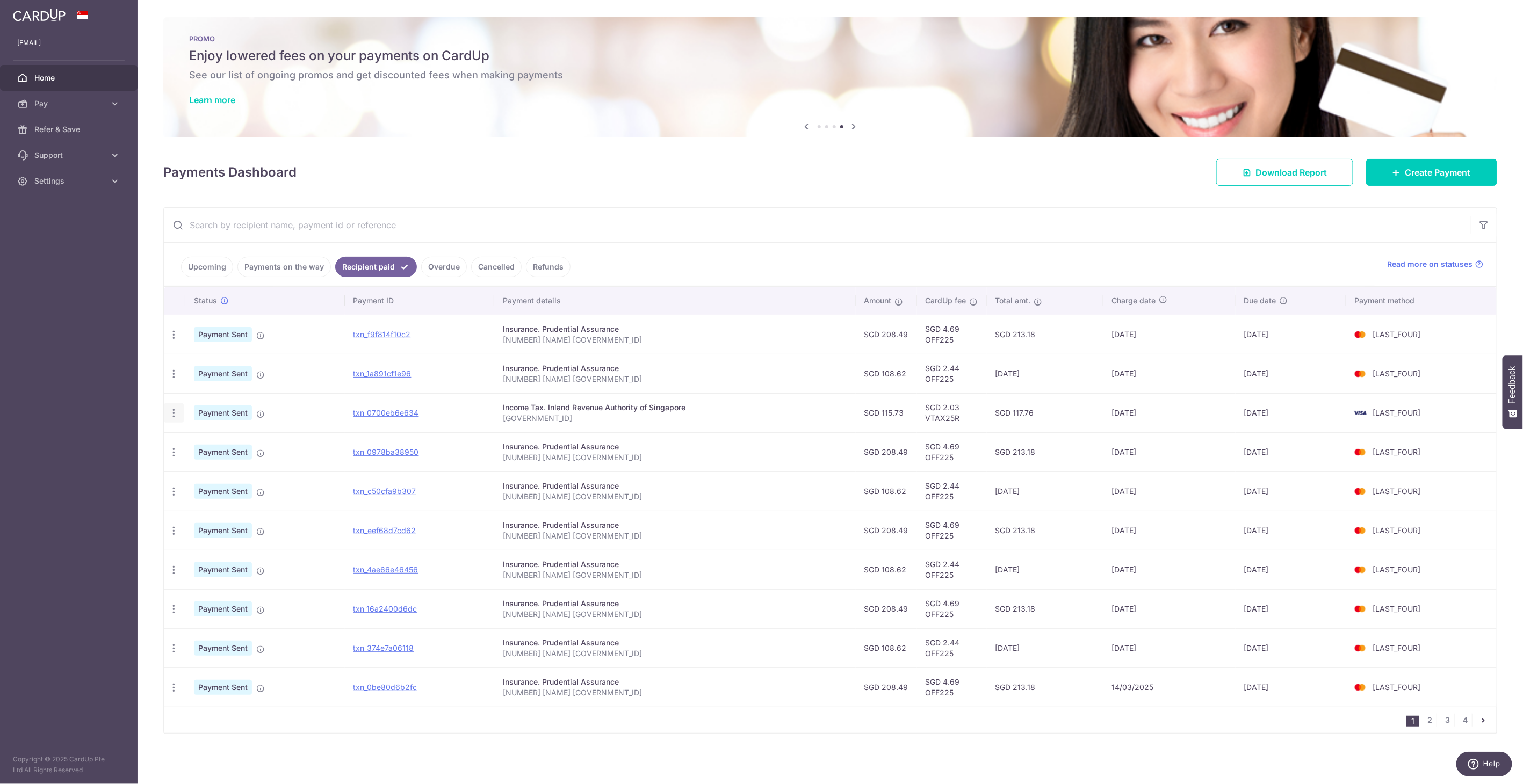 click at bounding box center [174, 335] 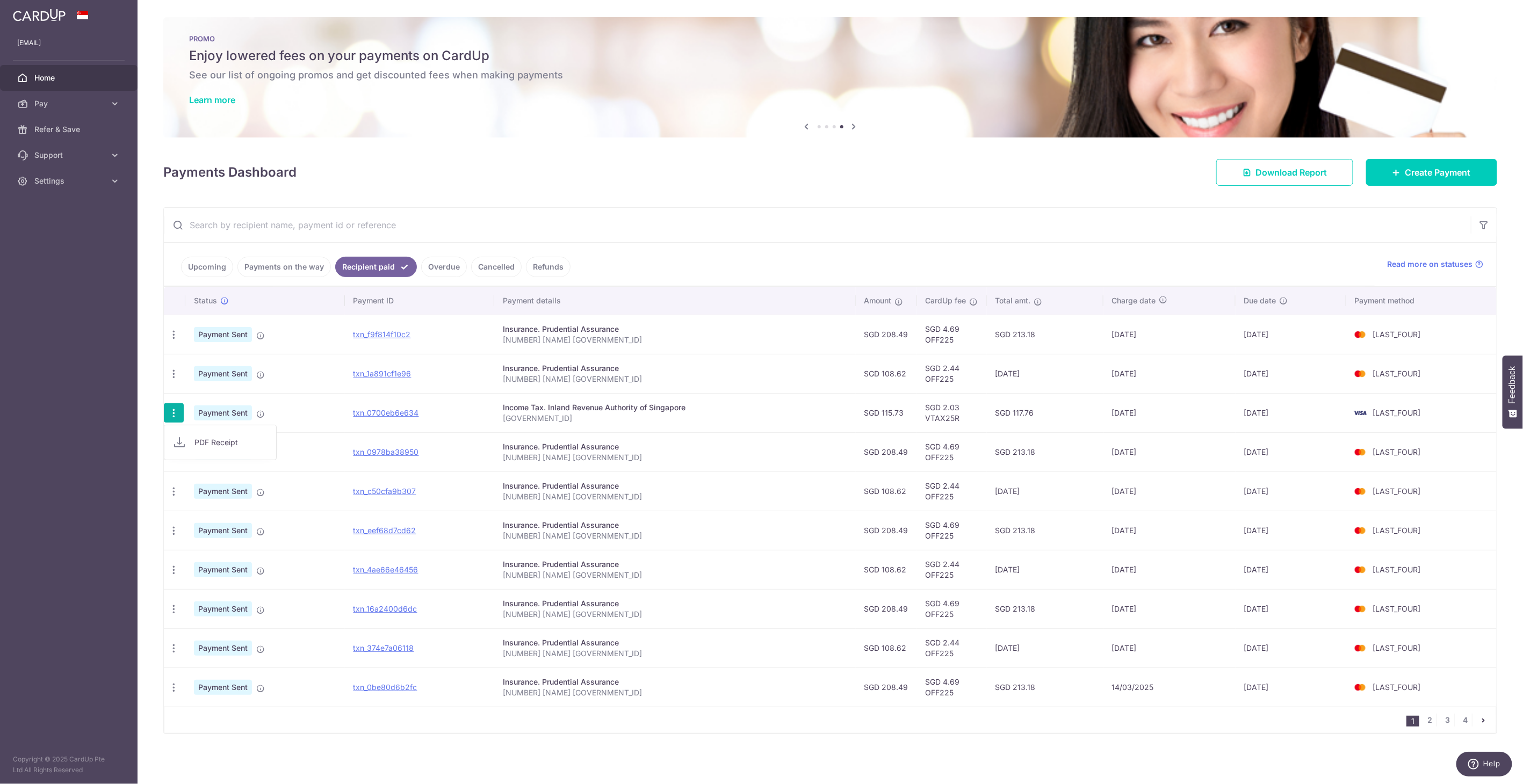 click at bounding box center (174, 413) 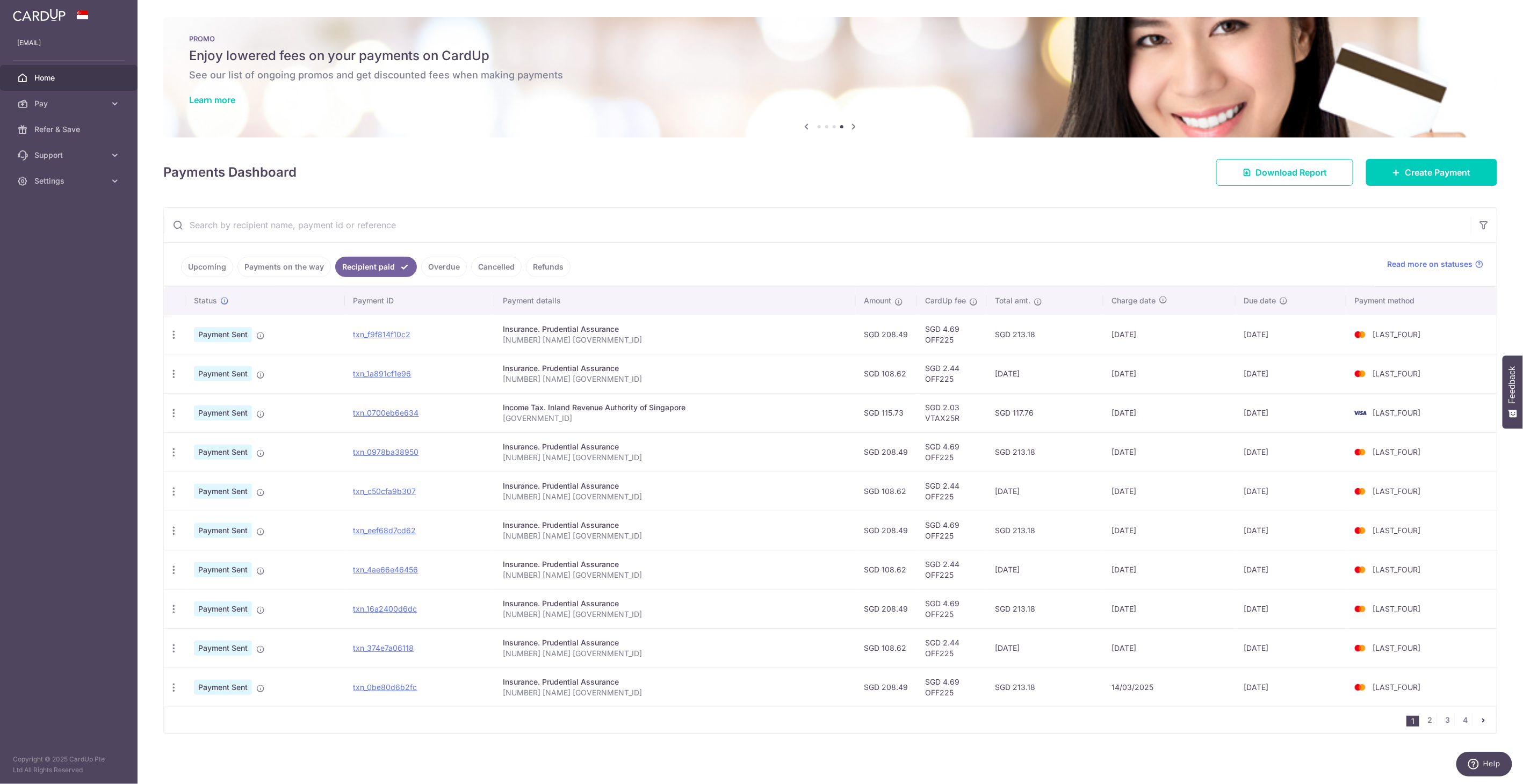 click on "Upcoming" at bounding box center [207, 267] 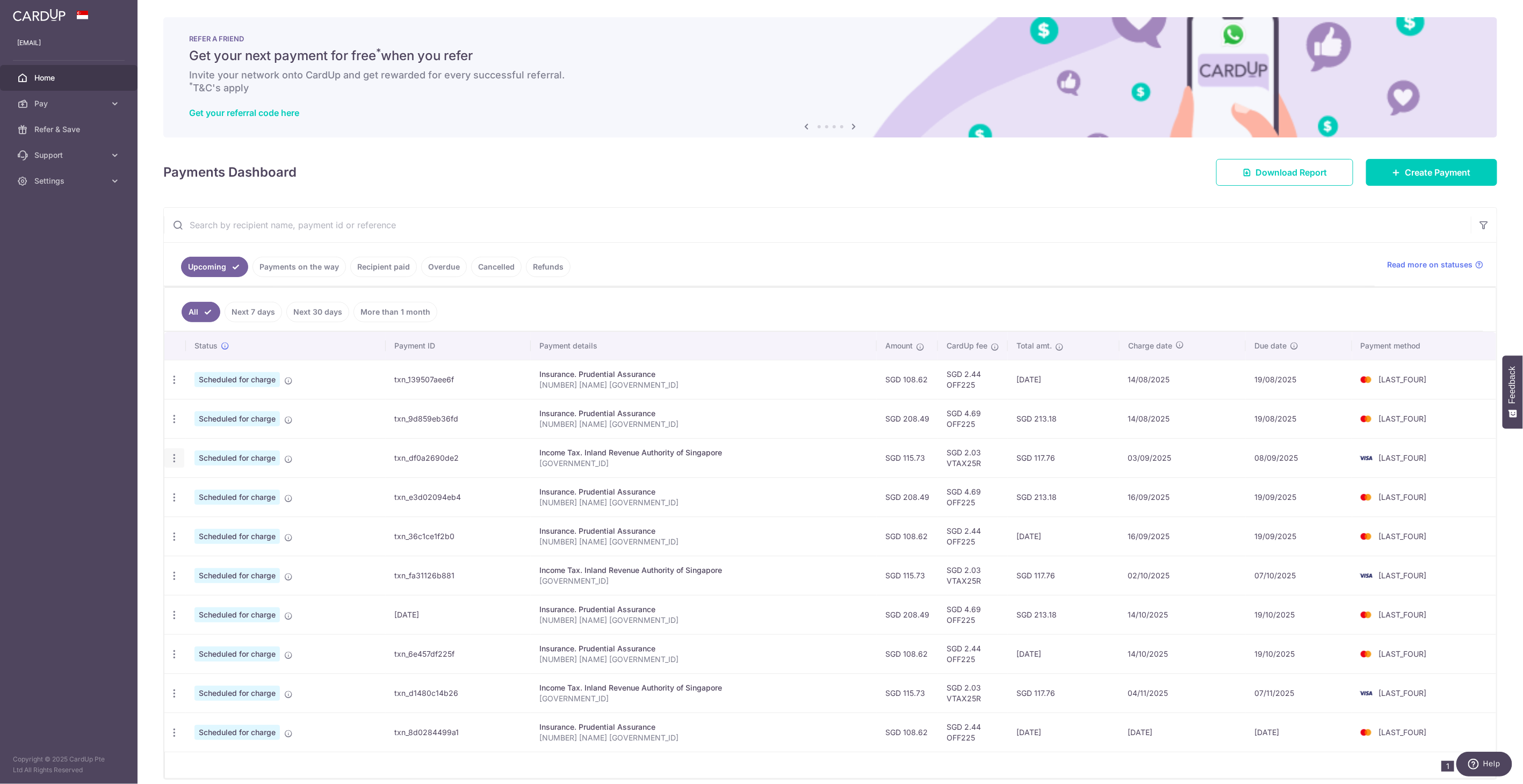click at bounding box center (174, 380) 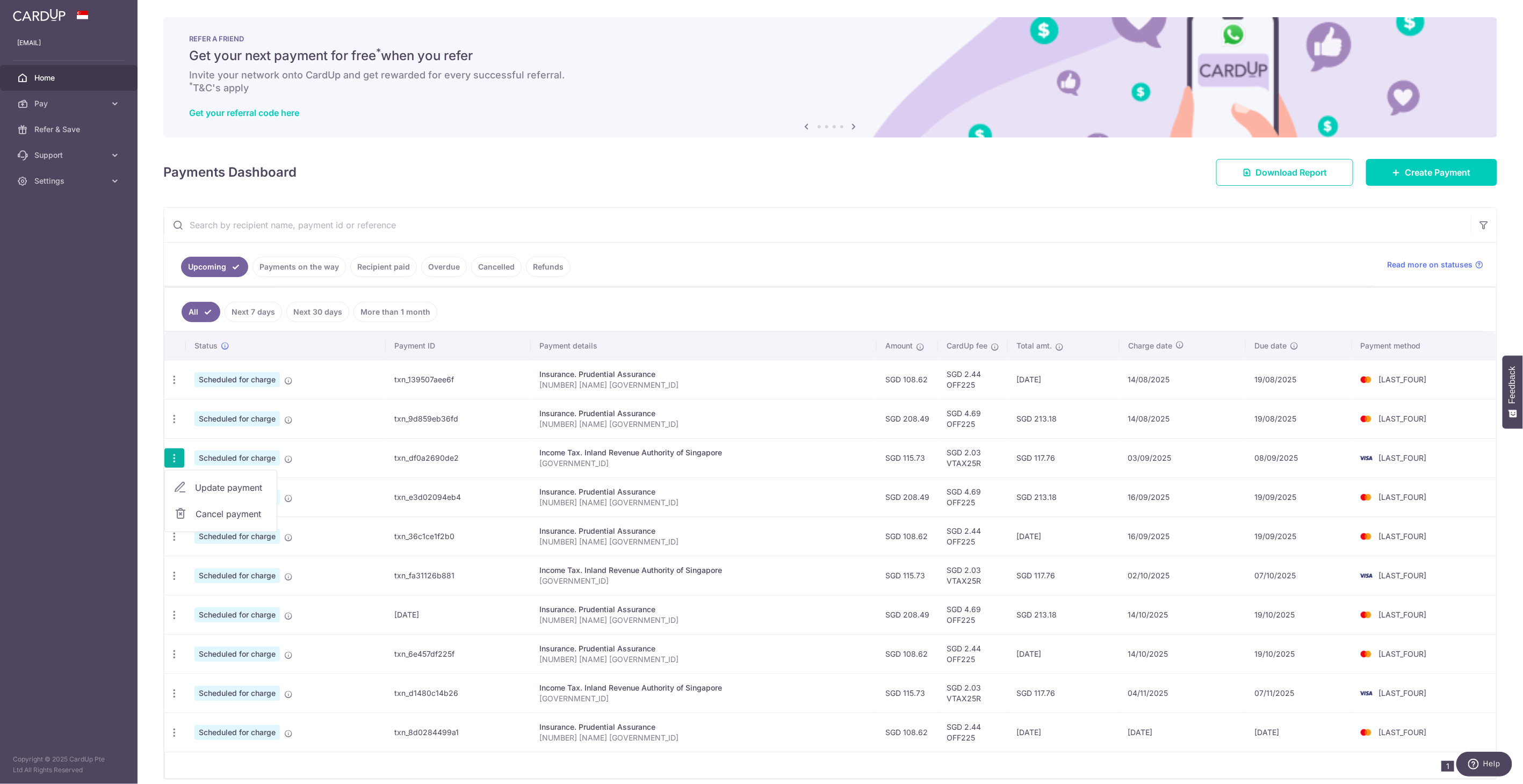 click on "Update payment" at bounding box center [221, 488] 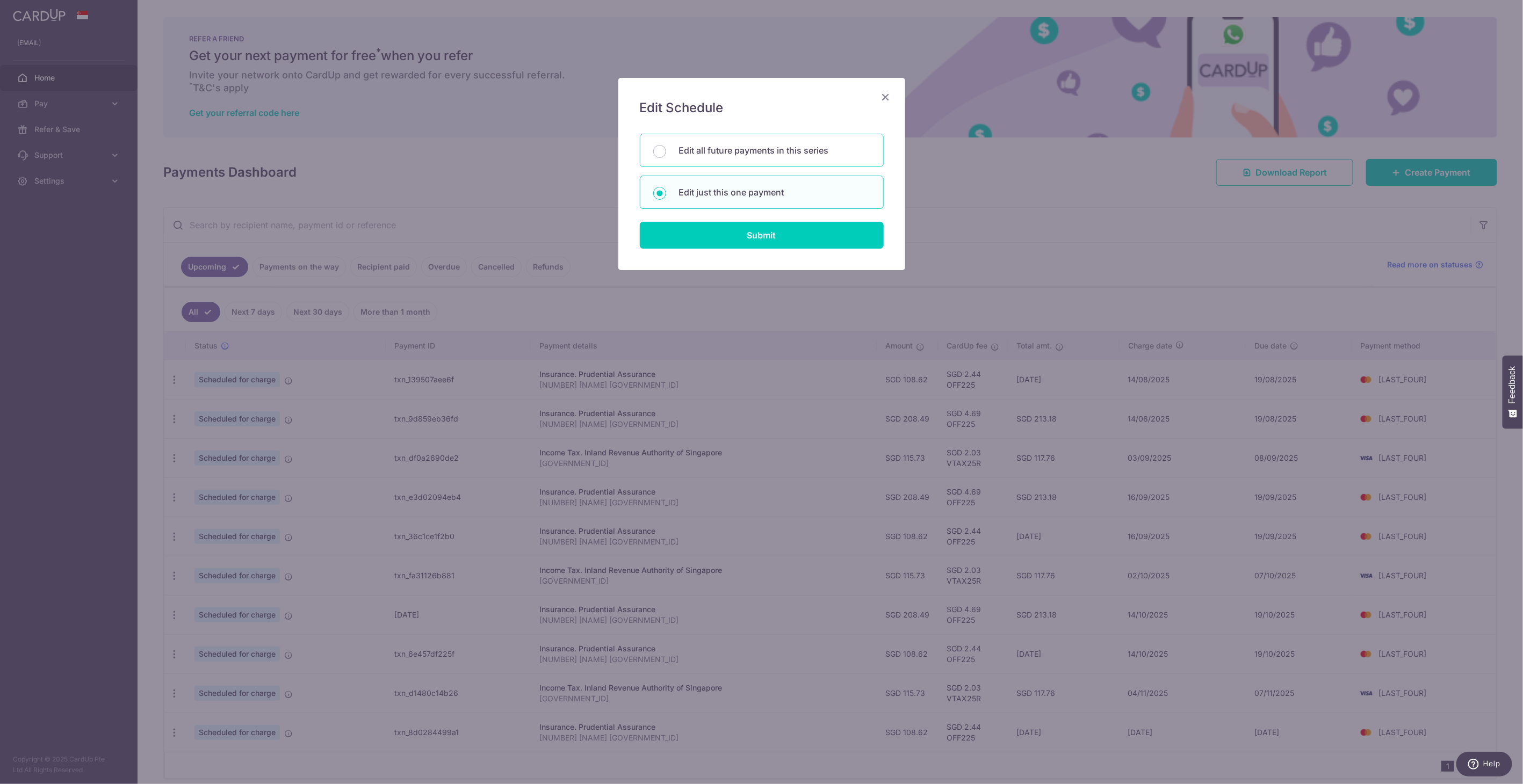 click on "Edit all future payments in this series" at bounding box center [775, 150] 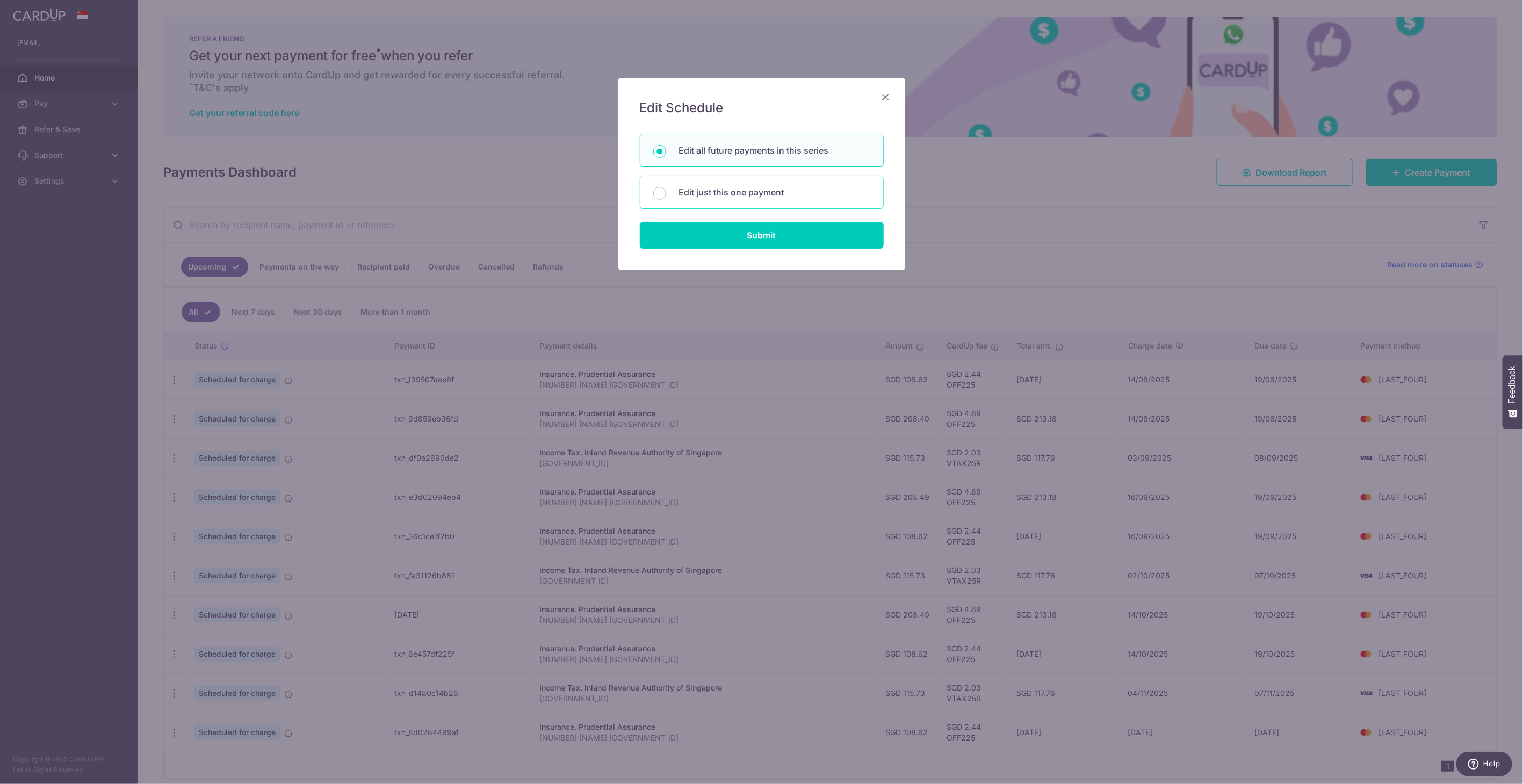 click on "Edit just this one payment" at bounding box center [762, 192] 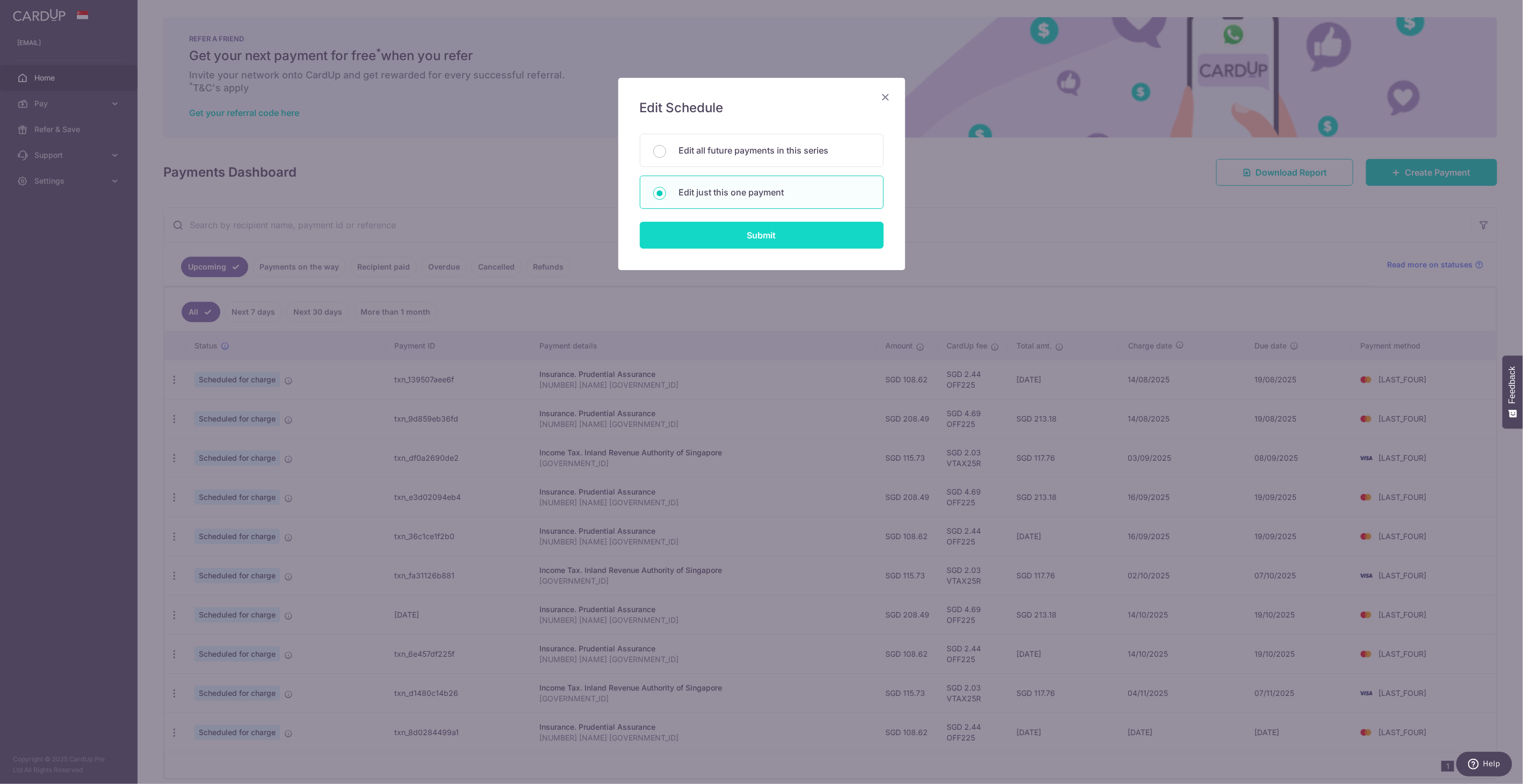 click on "Submit" at bounding box center (762, 235) 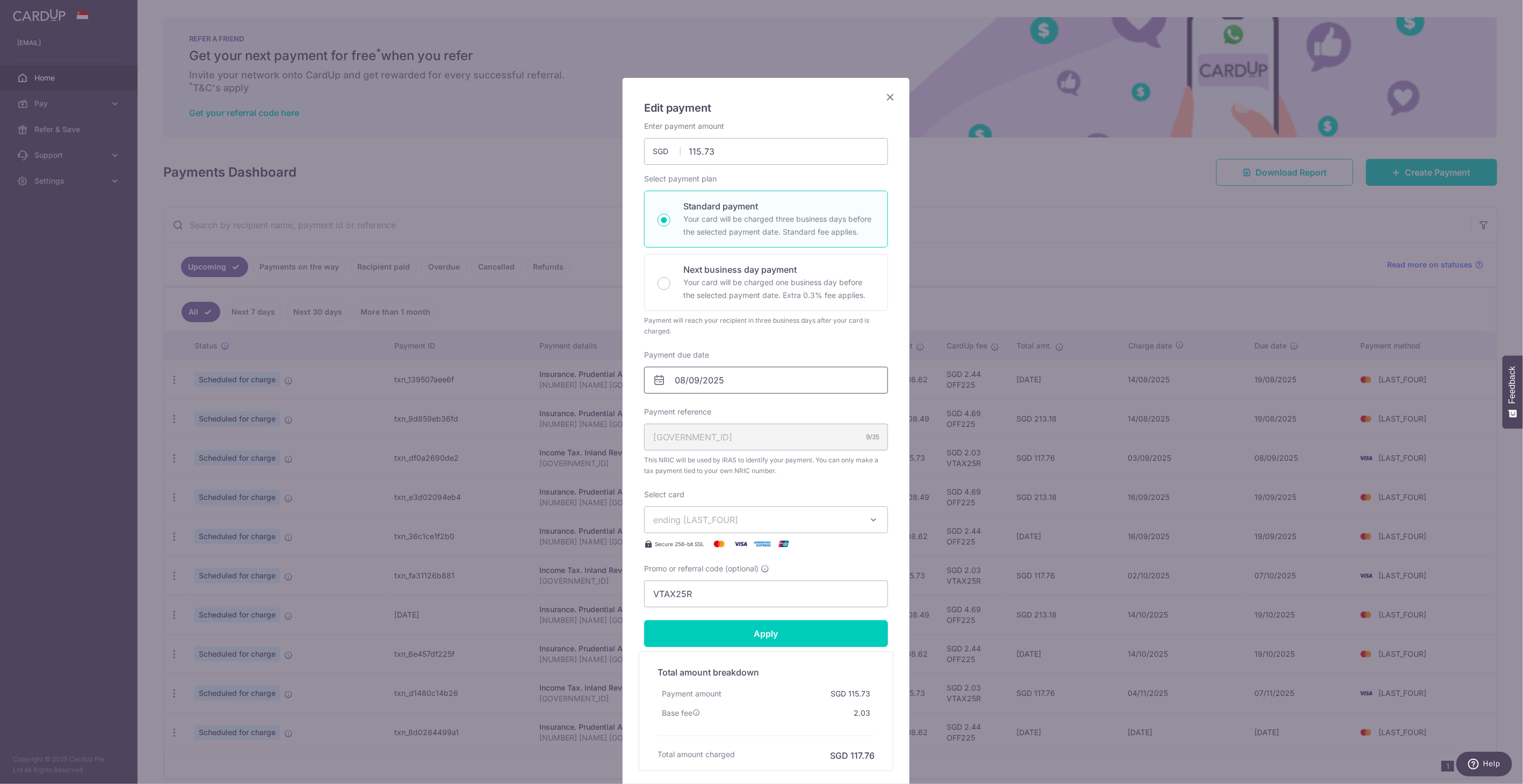 click on "08/09/2025" at bounding box center (766, 380) 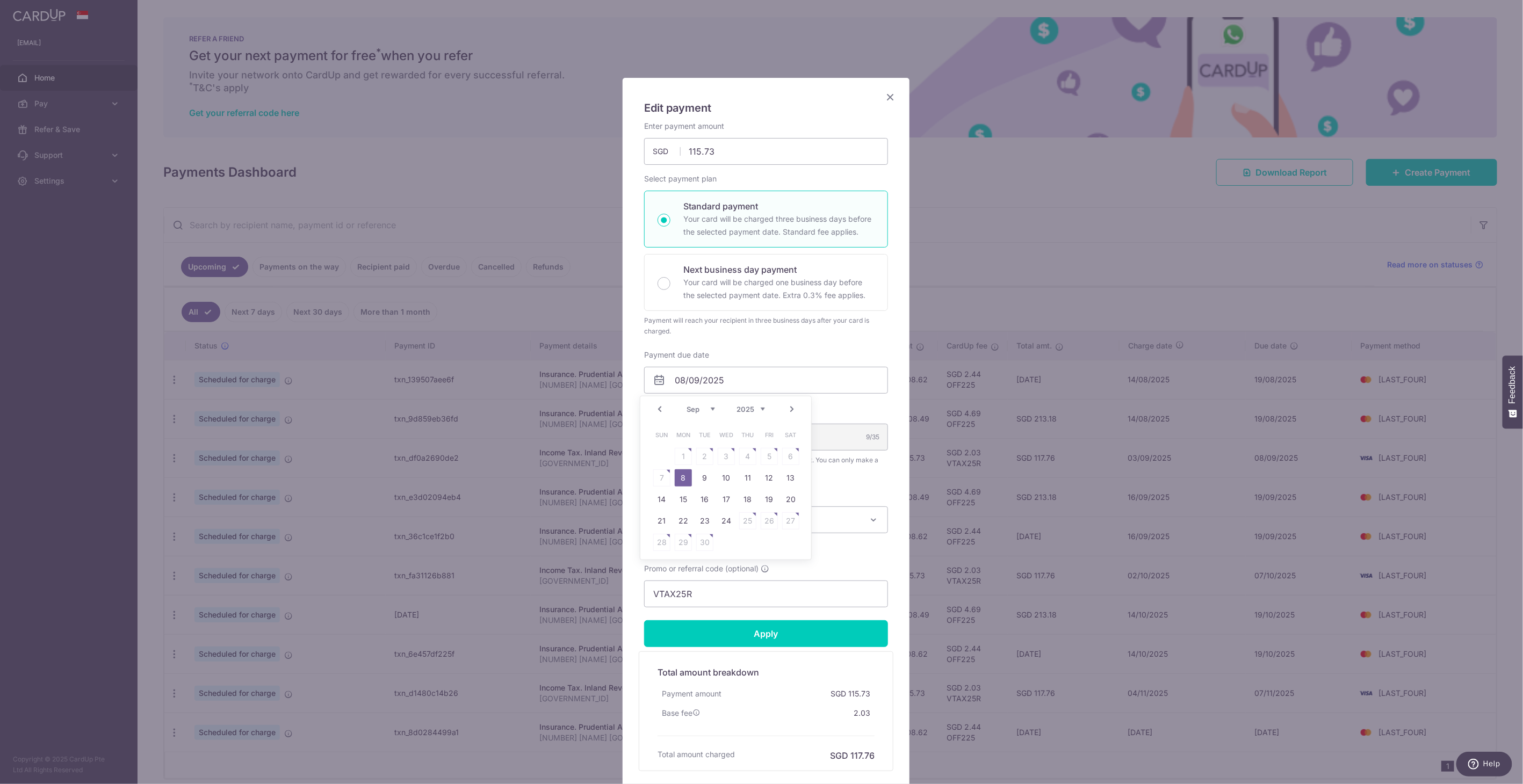 click on "Prev" at bounding box center (660, 409) 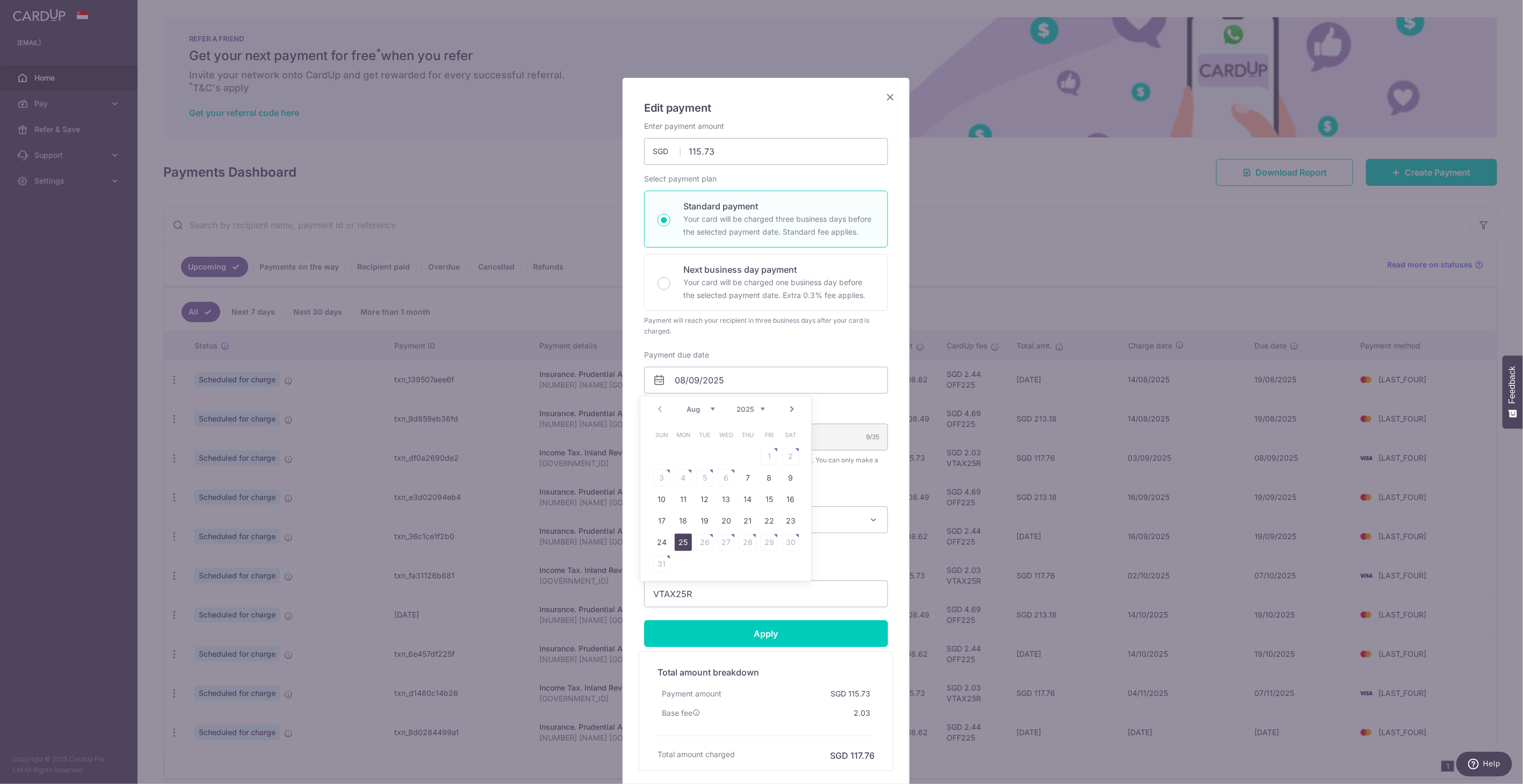 click on "25" at bounding box center (683, 542) 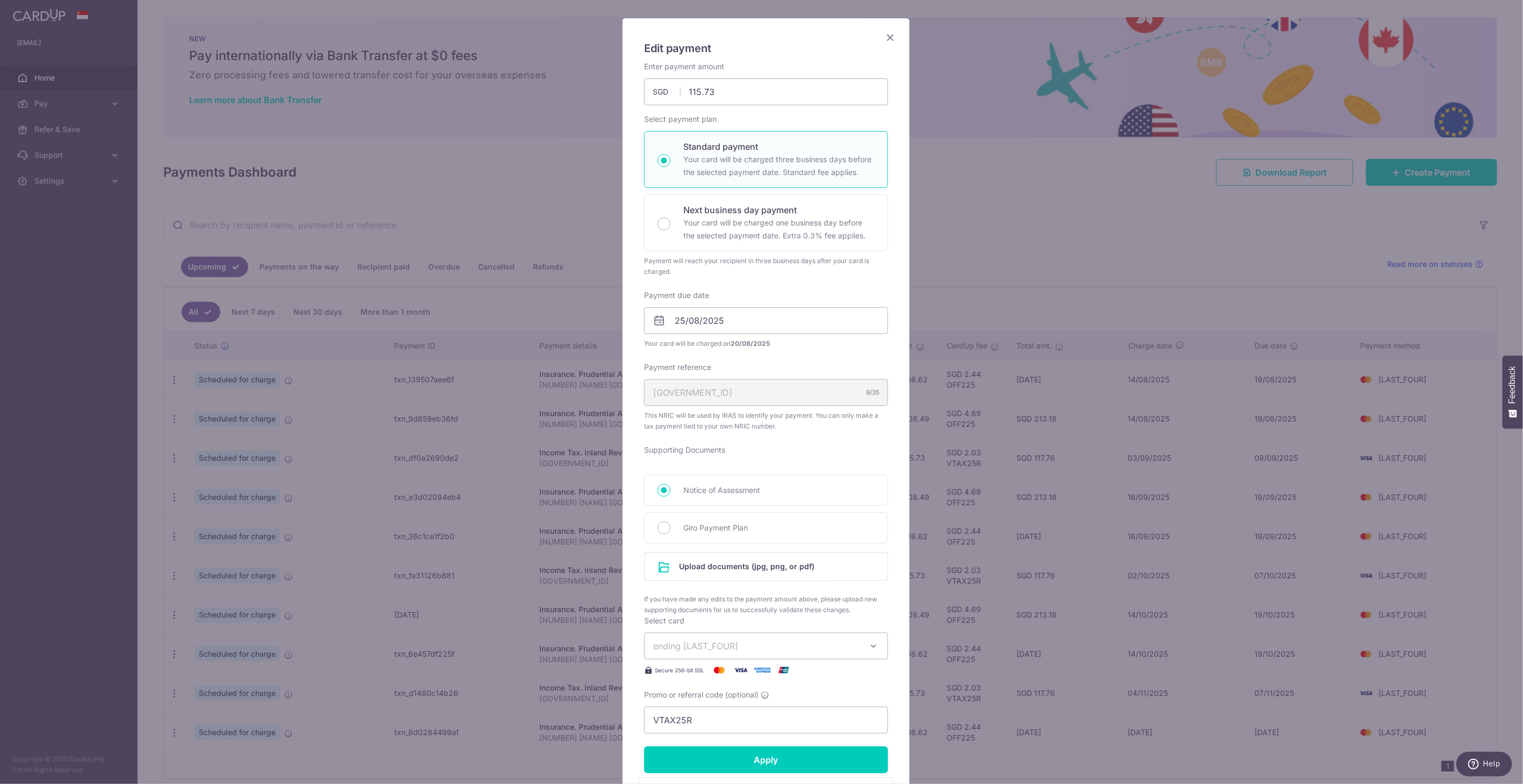 scroll, scrollTop: 119, scrollLeft: 0, axis: vertical 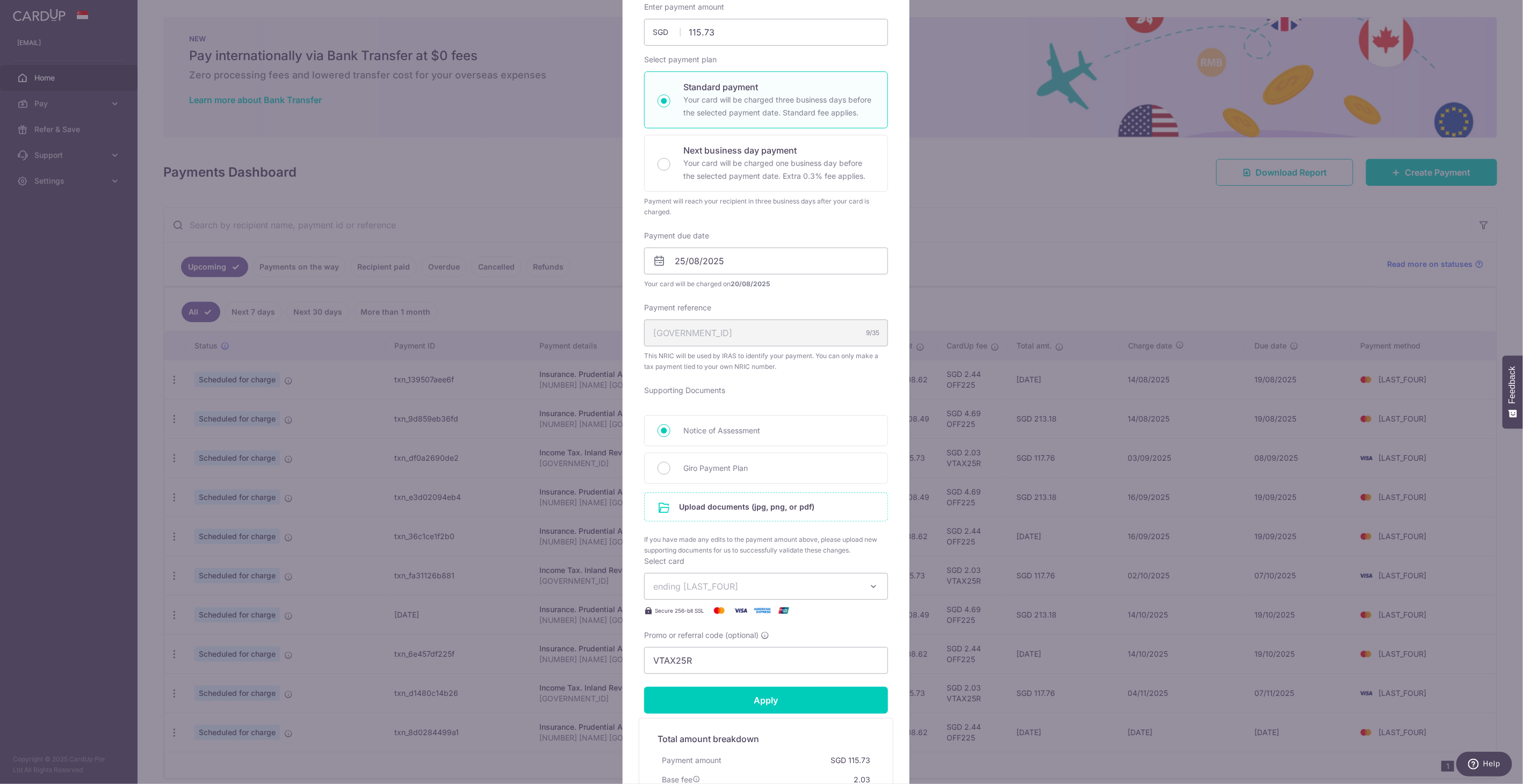 click at bounding box center (766, 507) 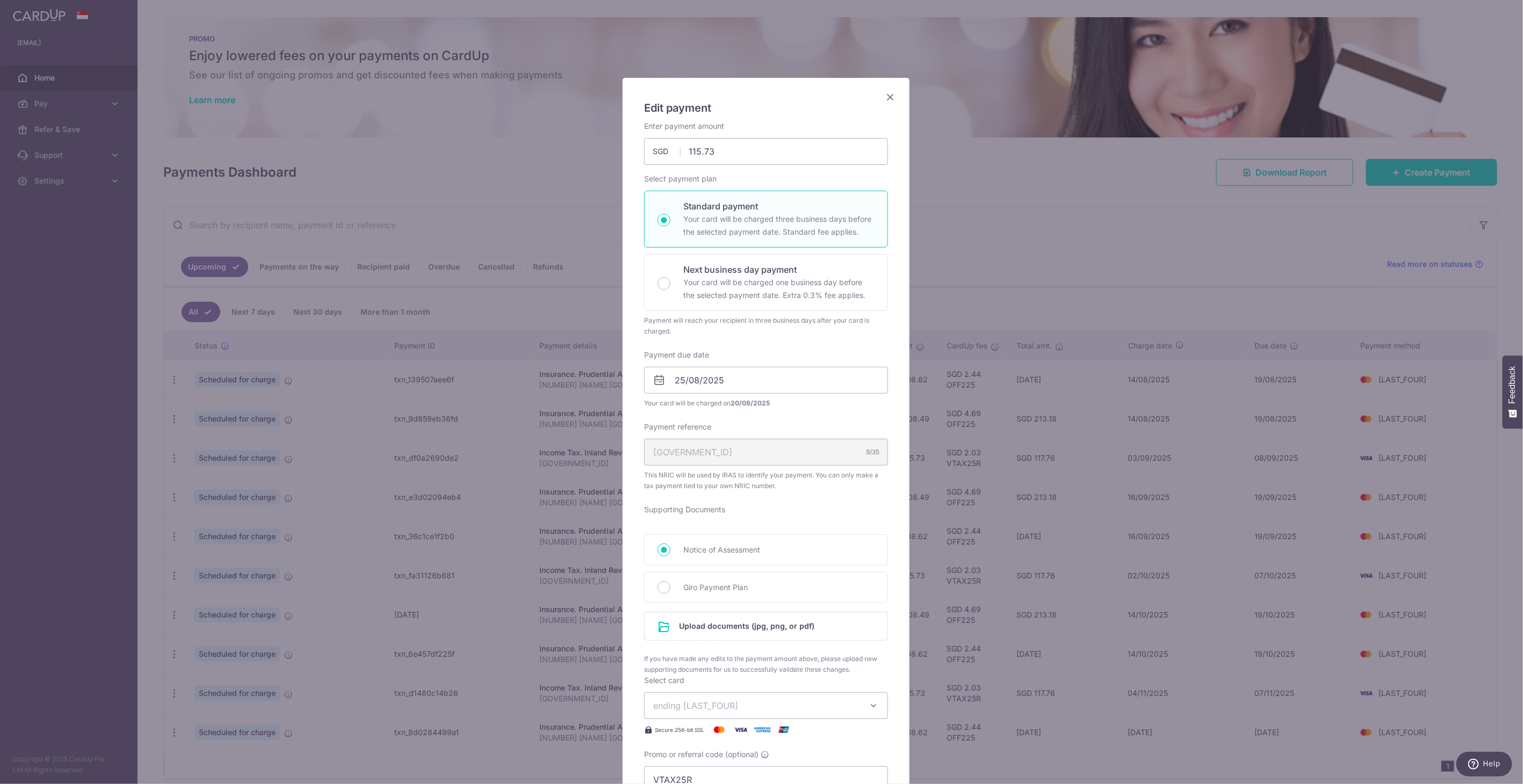 scroll, scrollTop: 179, scrollLeft: 0, axis: vertical 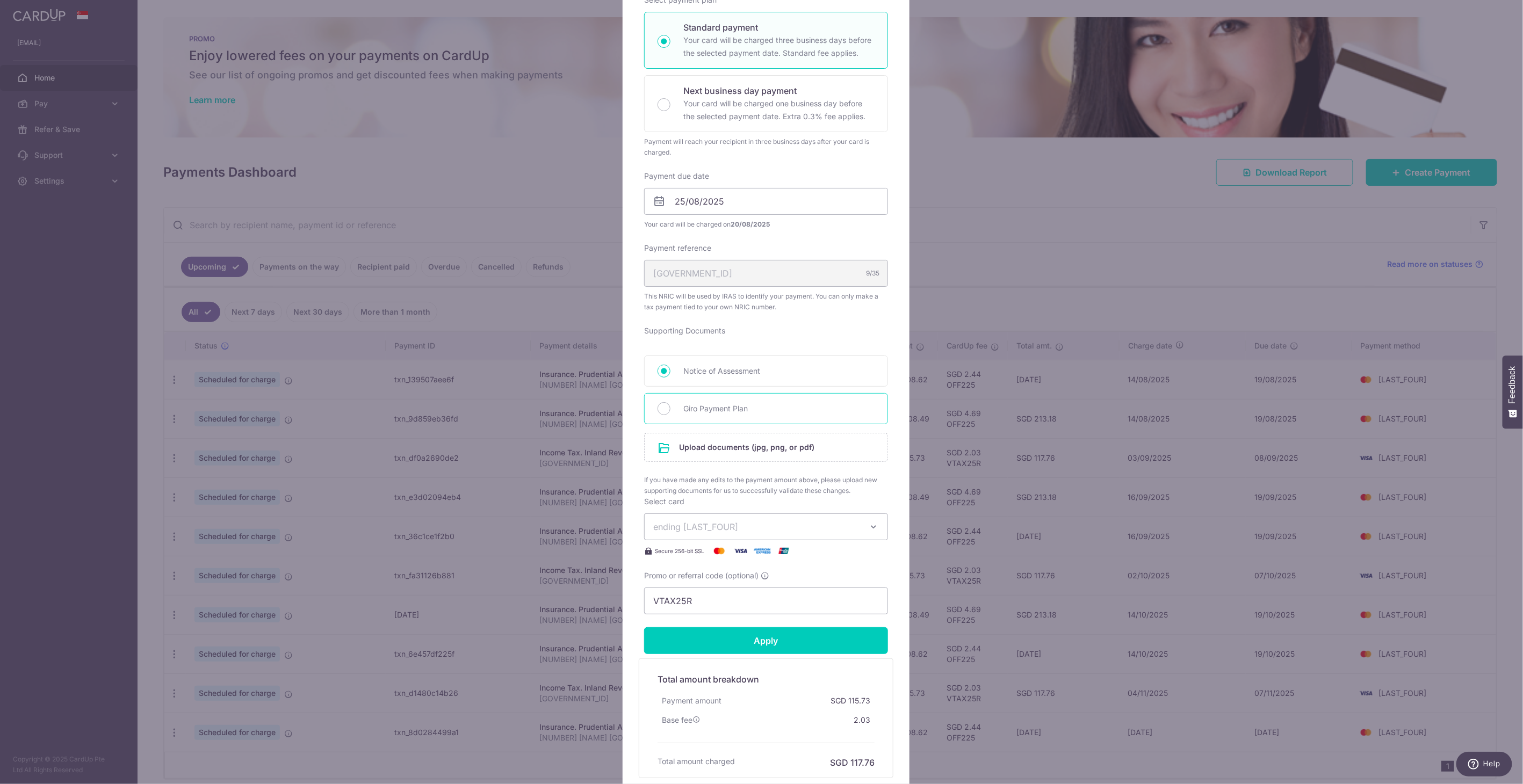 click on "Giro Payment Plan" at bounding box center [779, 409] 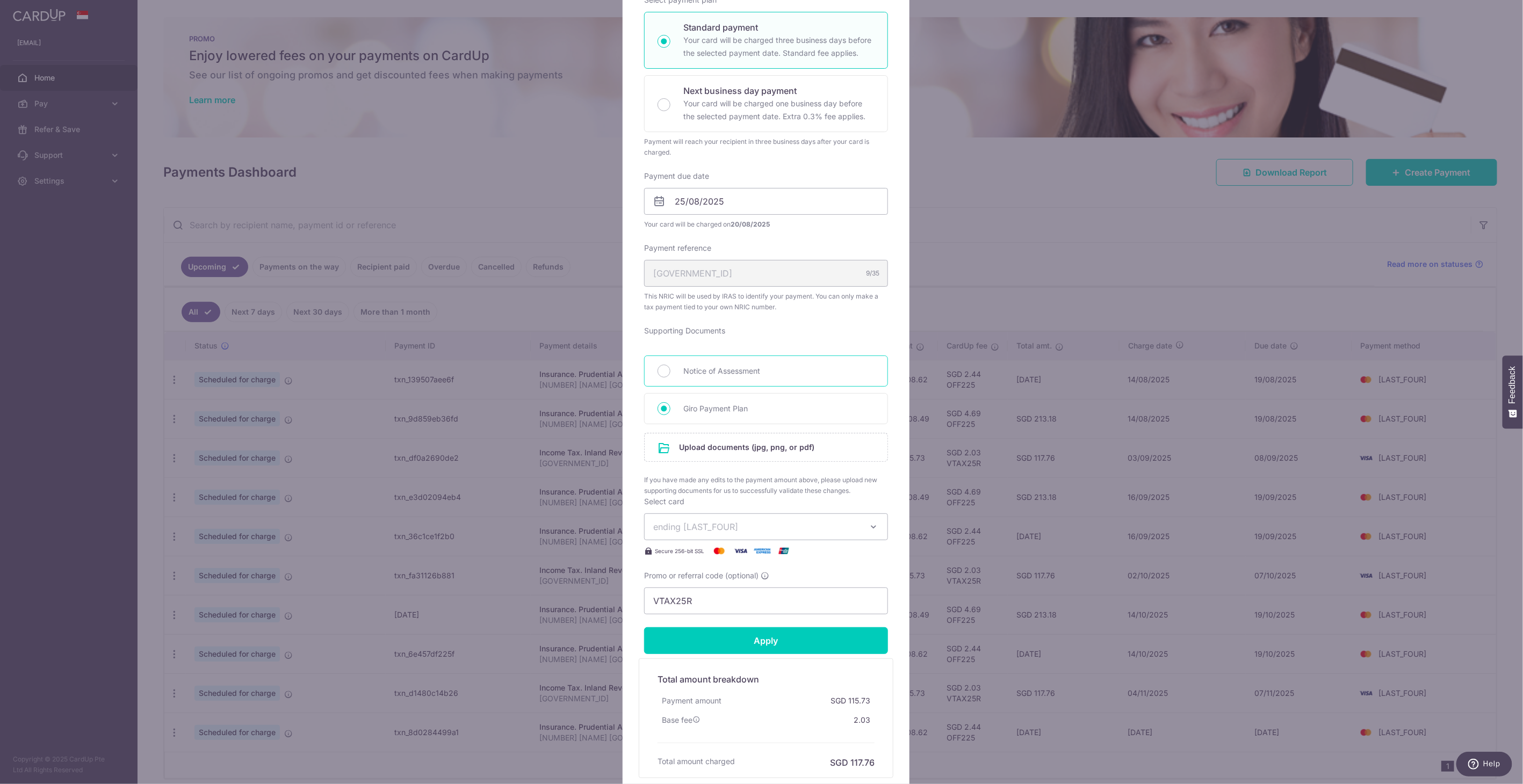click on "Notice of Assessment" at bounding box center [779, 371] 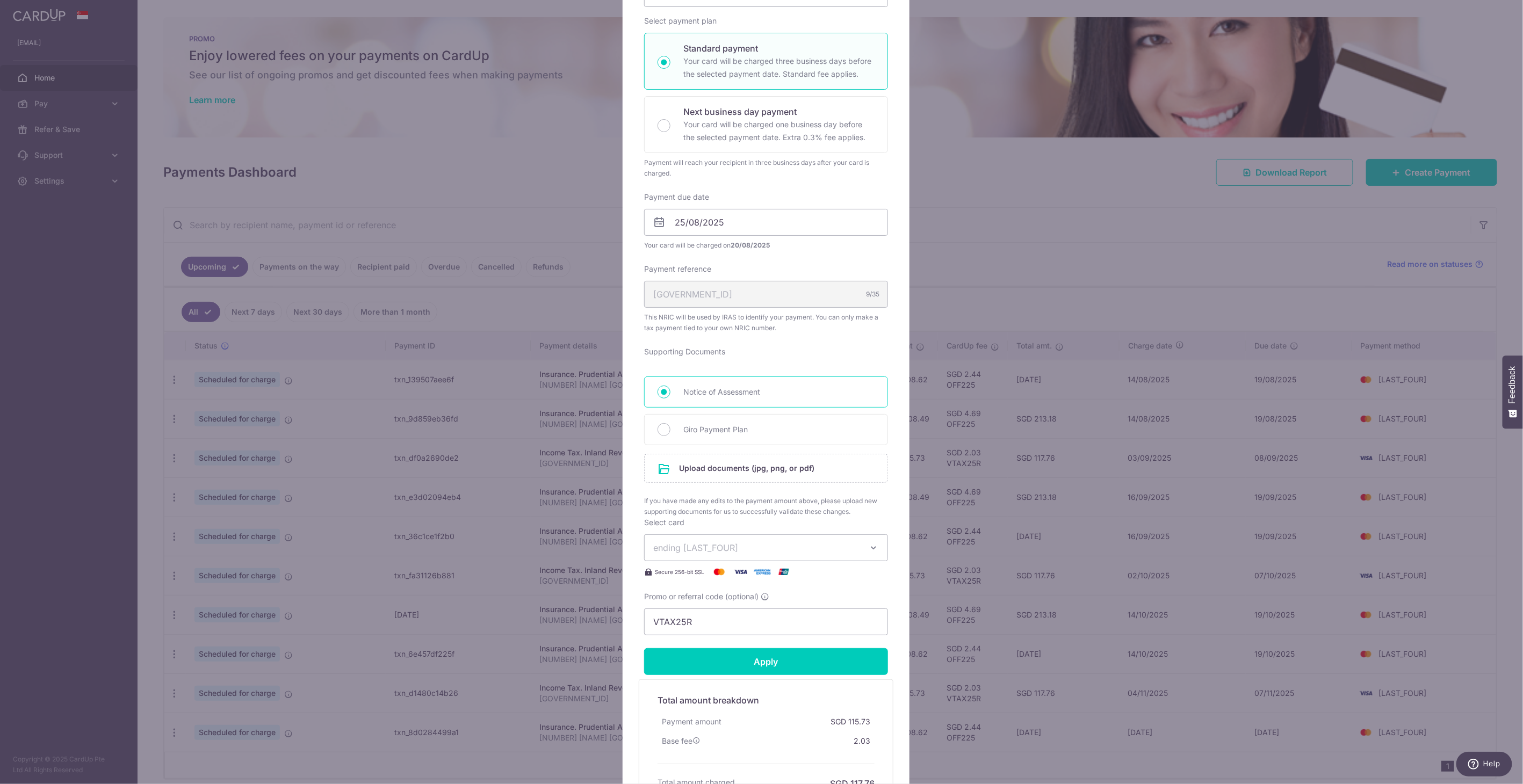 scroll, scrollTop: 0, scrollLeft: 0, axis: both 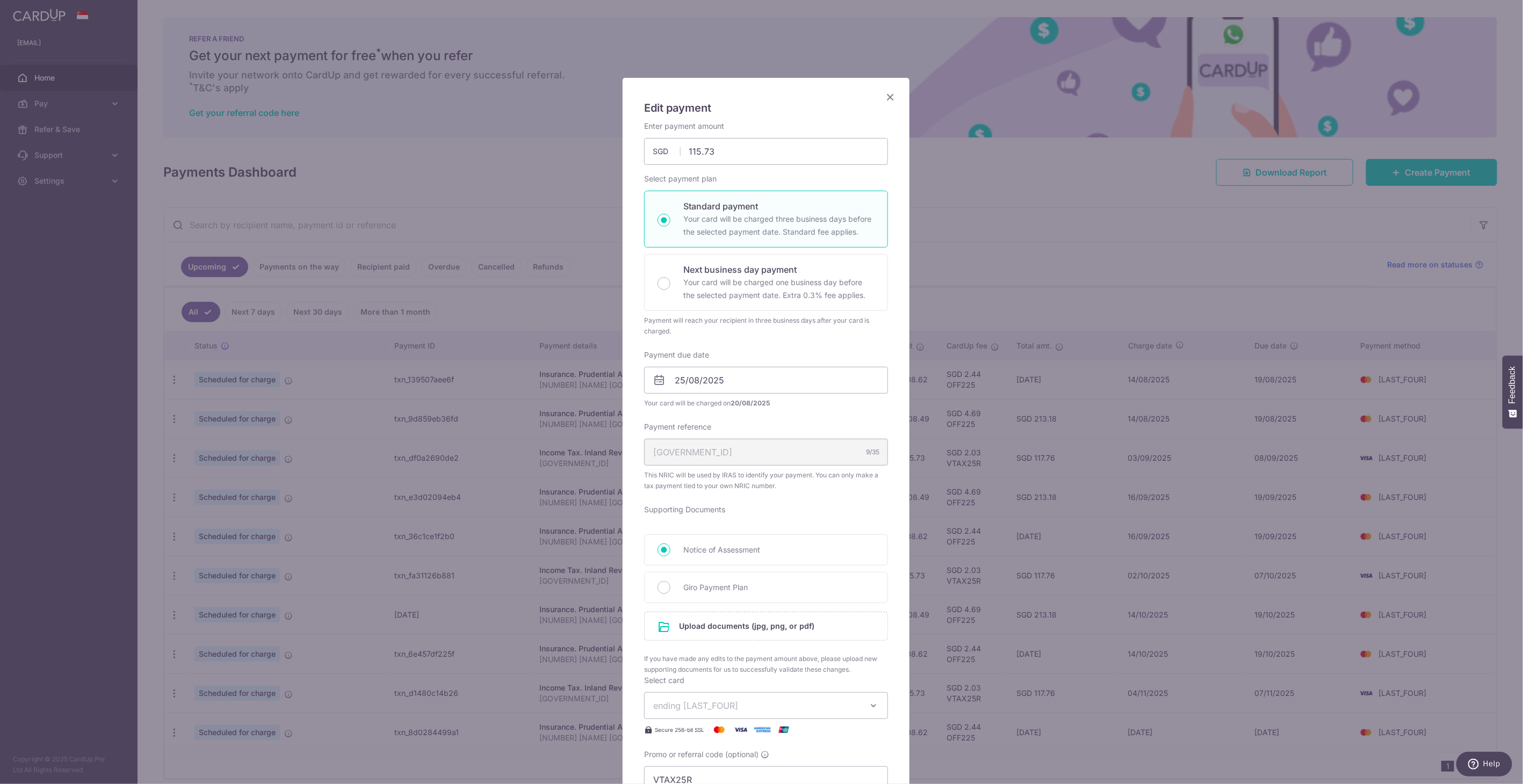 click at bounding box center [890, 97] 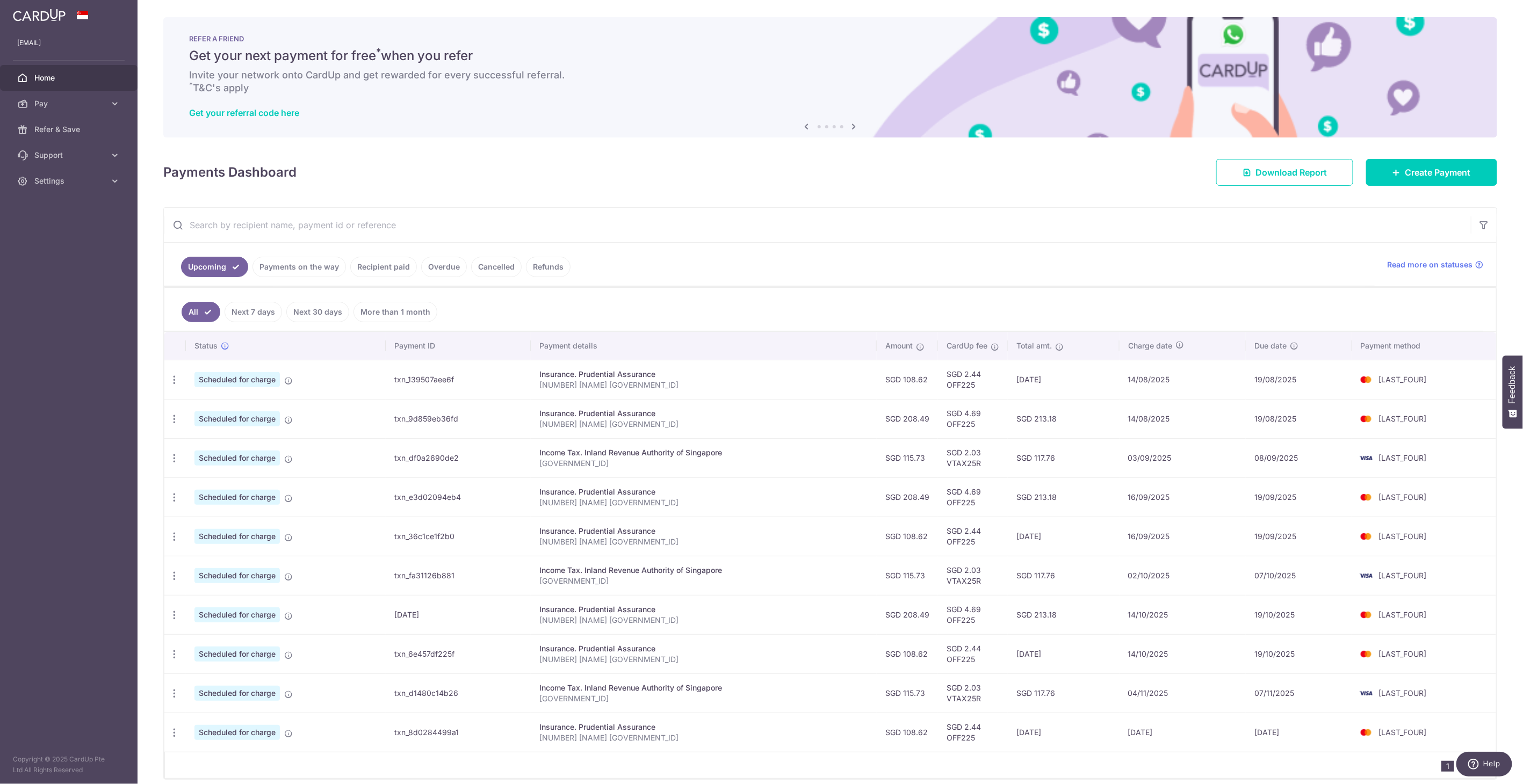 click on "Recipient paid" at bounding box center [384, 267] 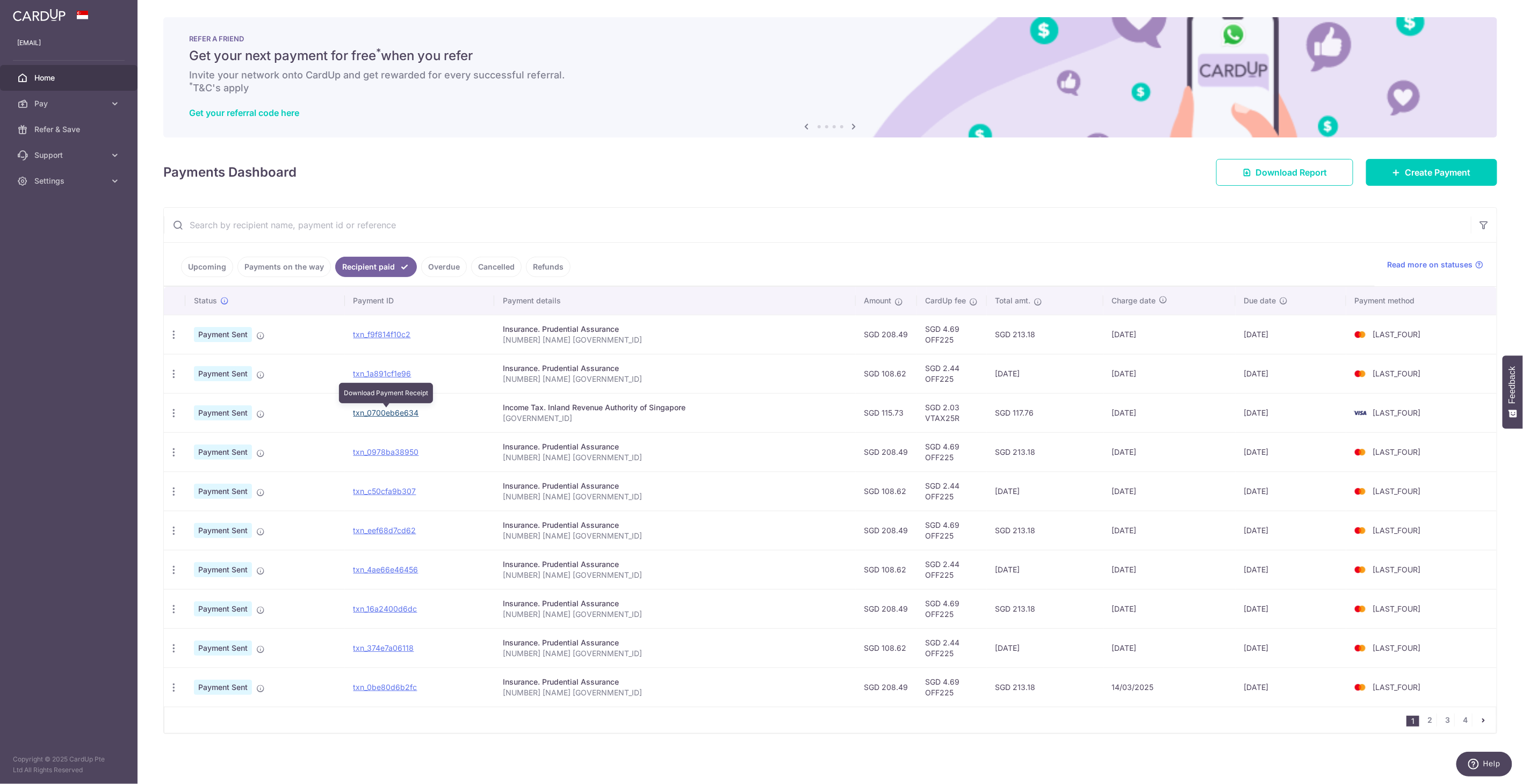 click on "txn_0700eb6e634" at bounding box center (386, 412) 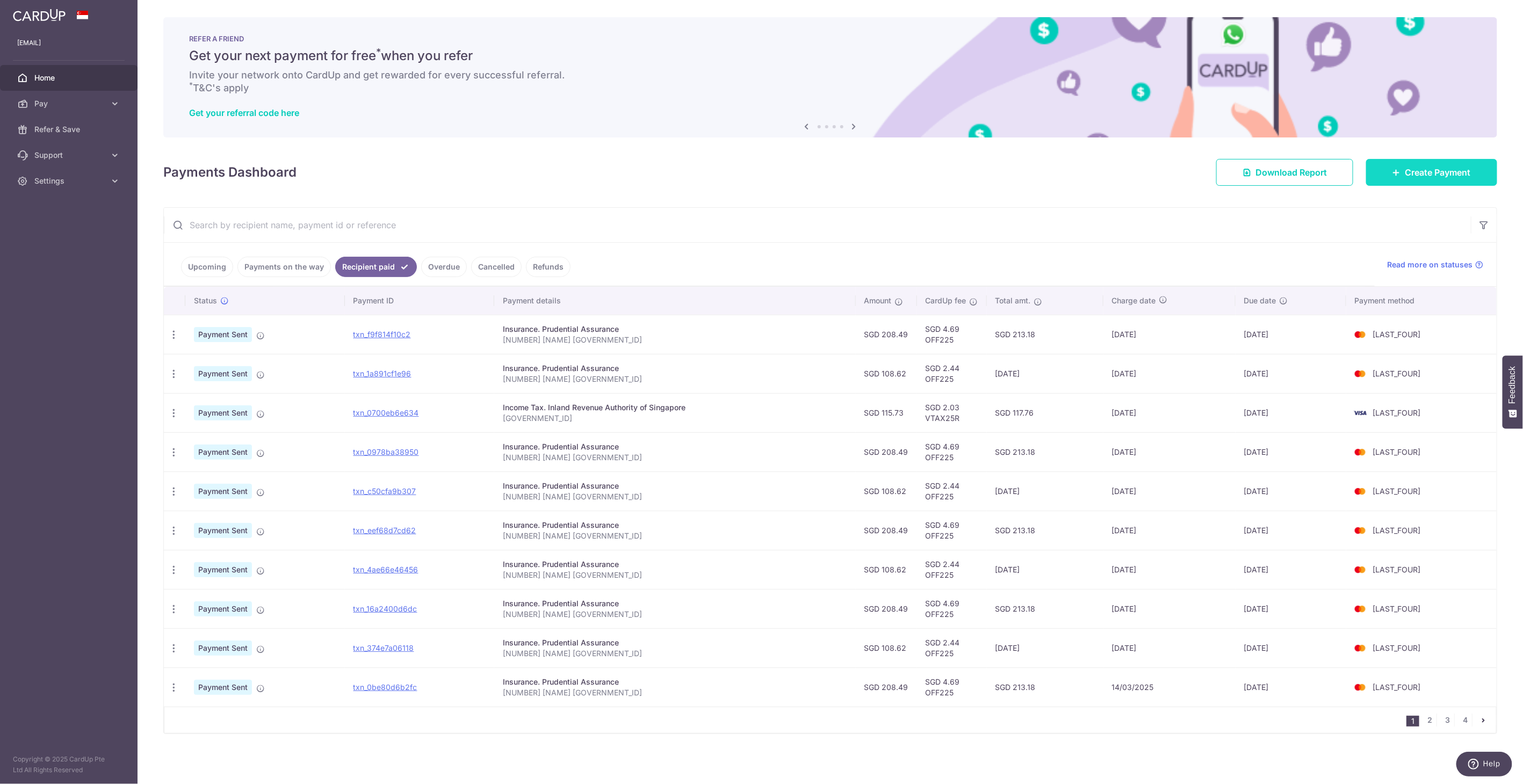 click on "Create Payment" at bounding box center [1432, 172] 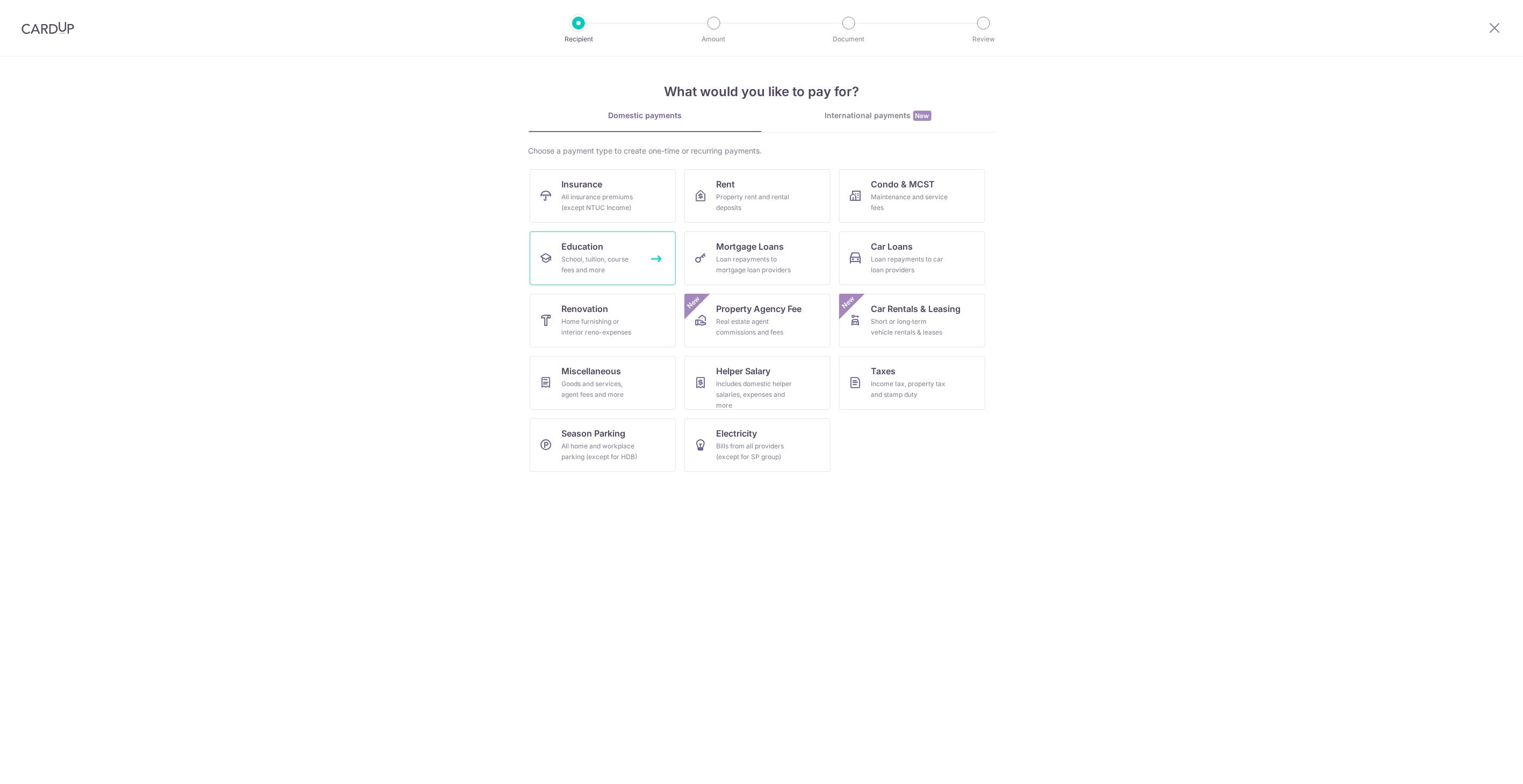 scroll, scrollTop: 0, scrollLeft: 0, axis: both 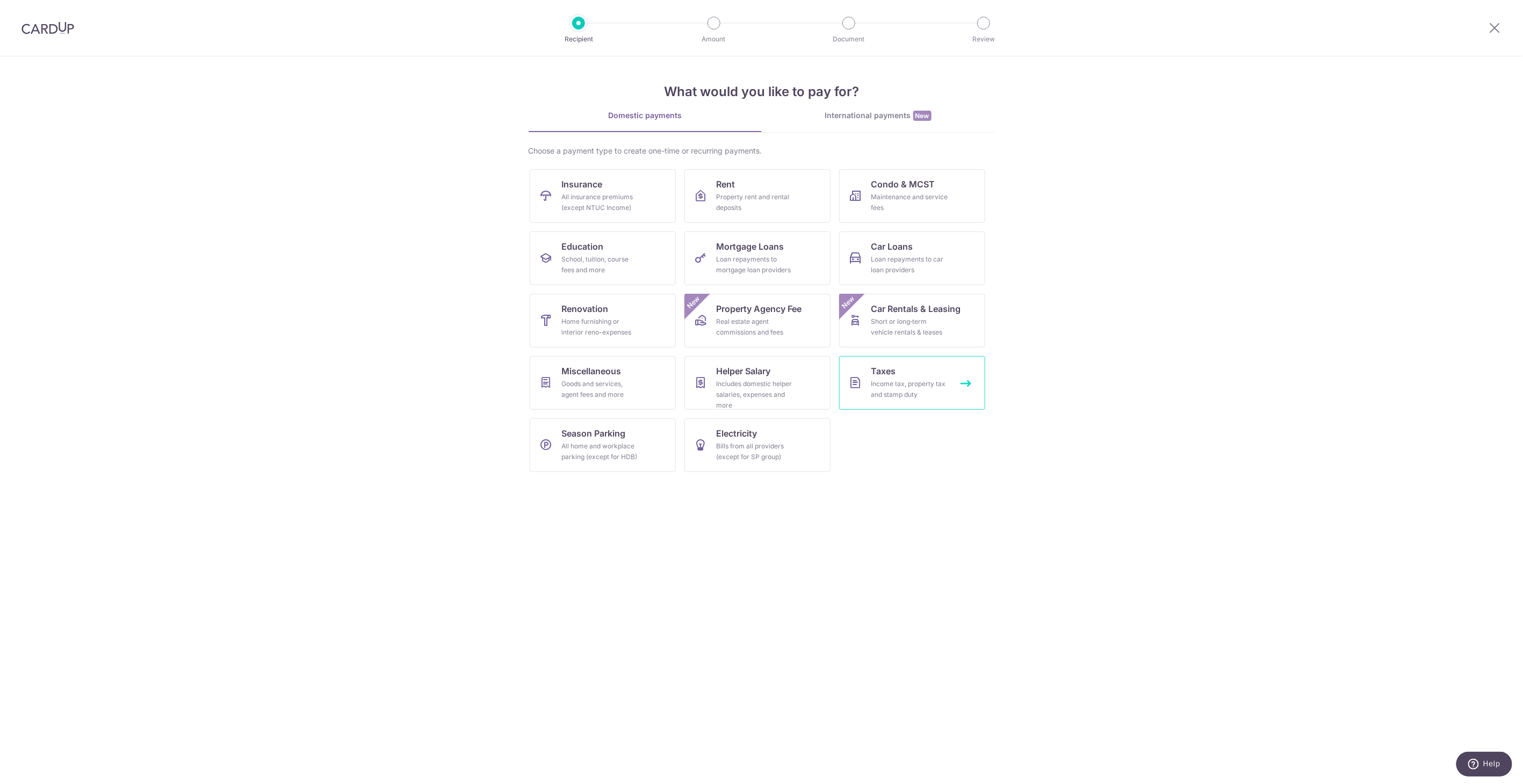 click on "Taxes" at bounding box center [884, 371] 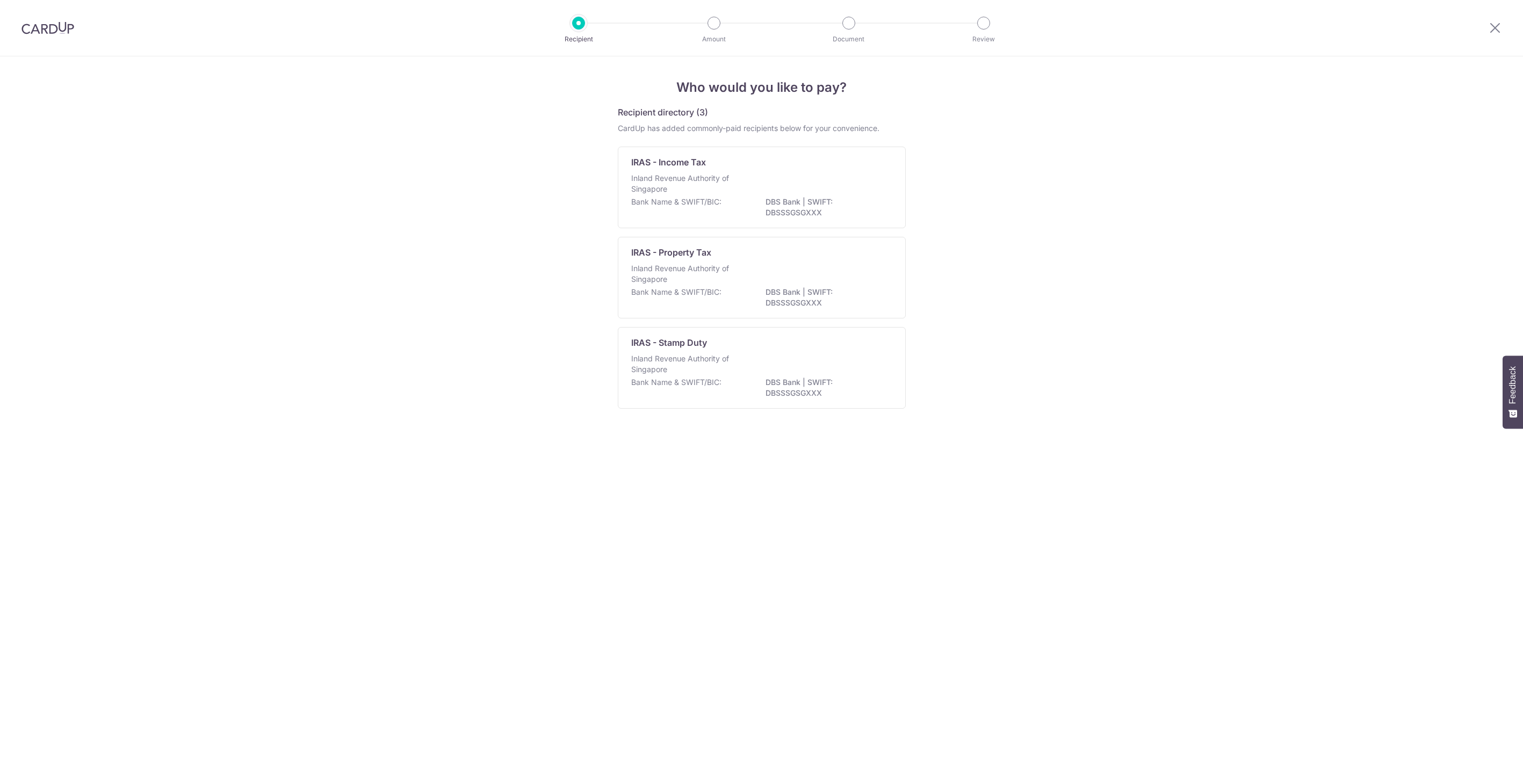 scroll, scrollTop: 0, scrollLeft: 0, axis: both 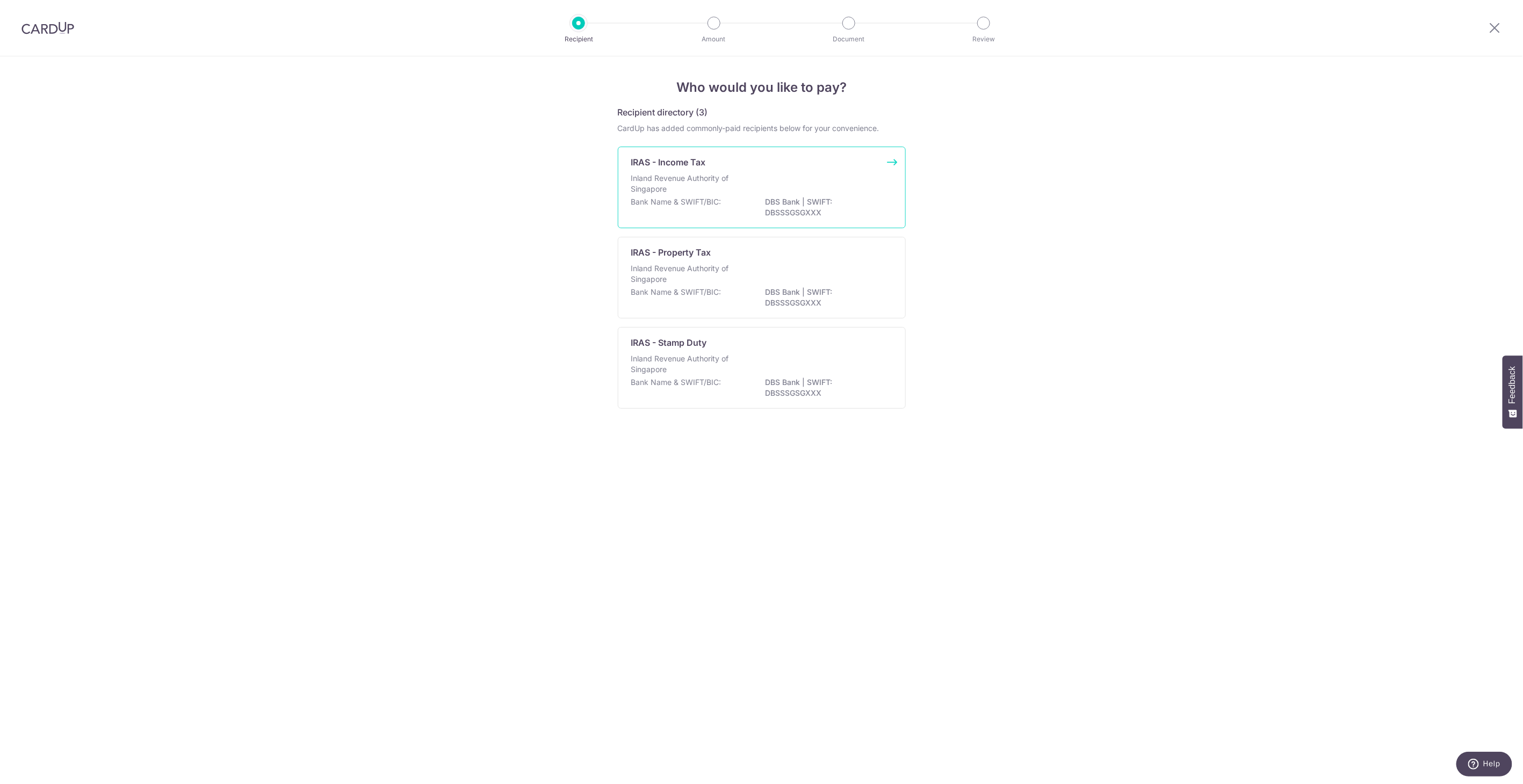click on "Inland Revenue Authority of Singapore" at bounding box center [688, 184] 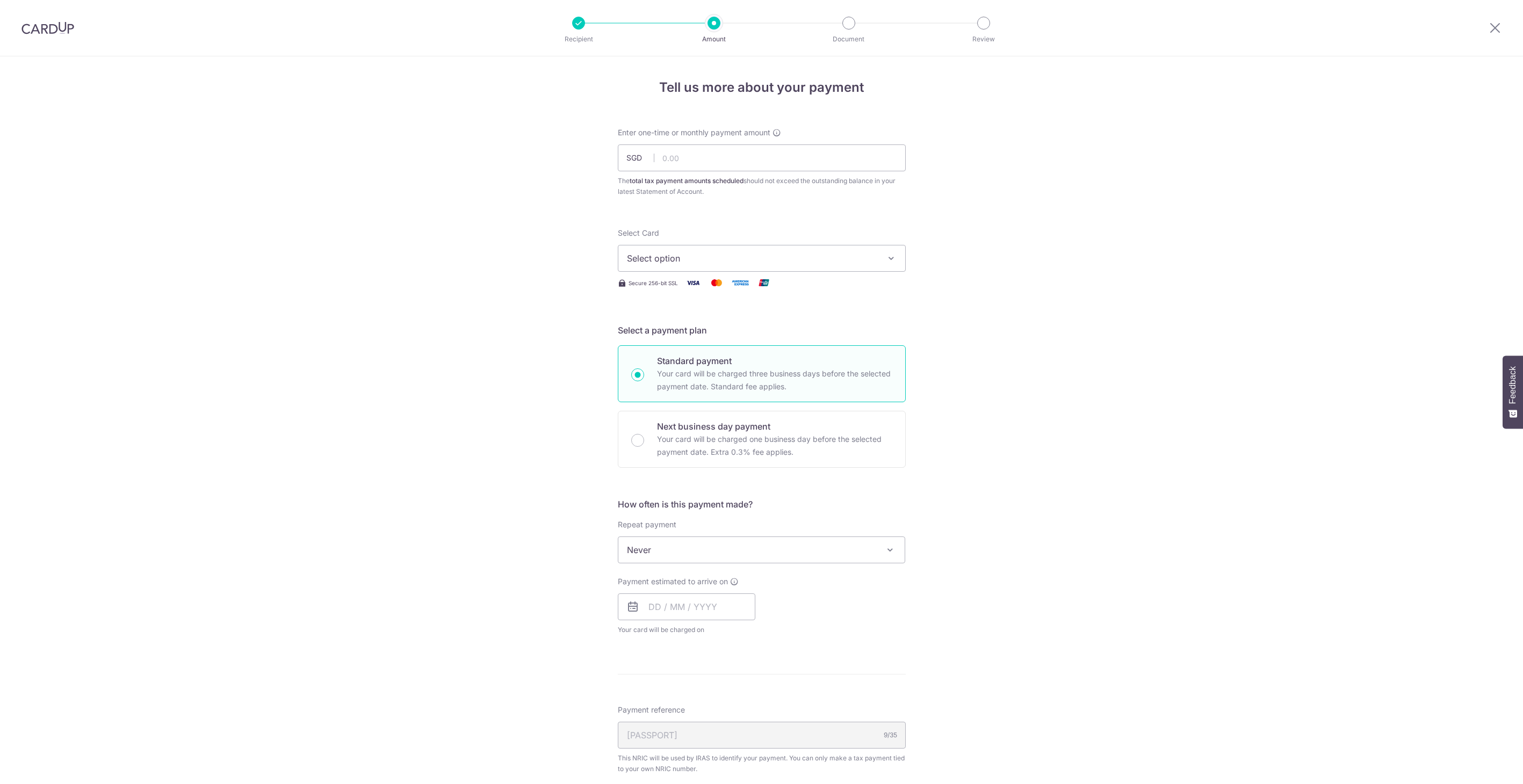 scroll, scrollTop: 0, scrollLeft: 0, axis: both 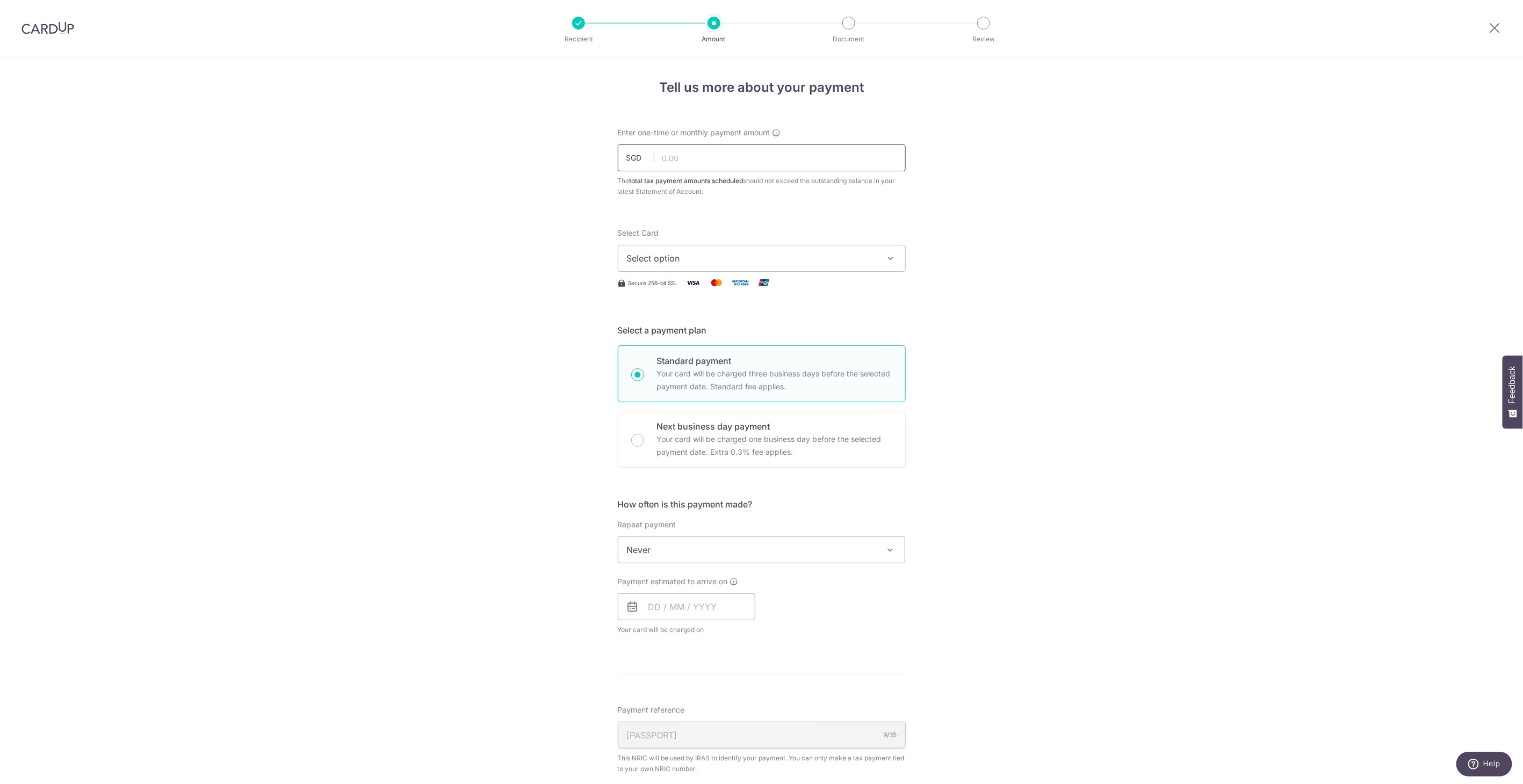 click at bounding box center [762, 158] 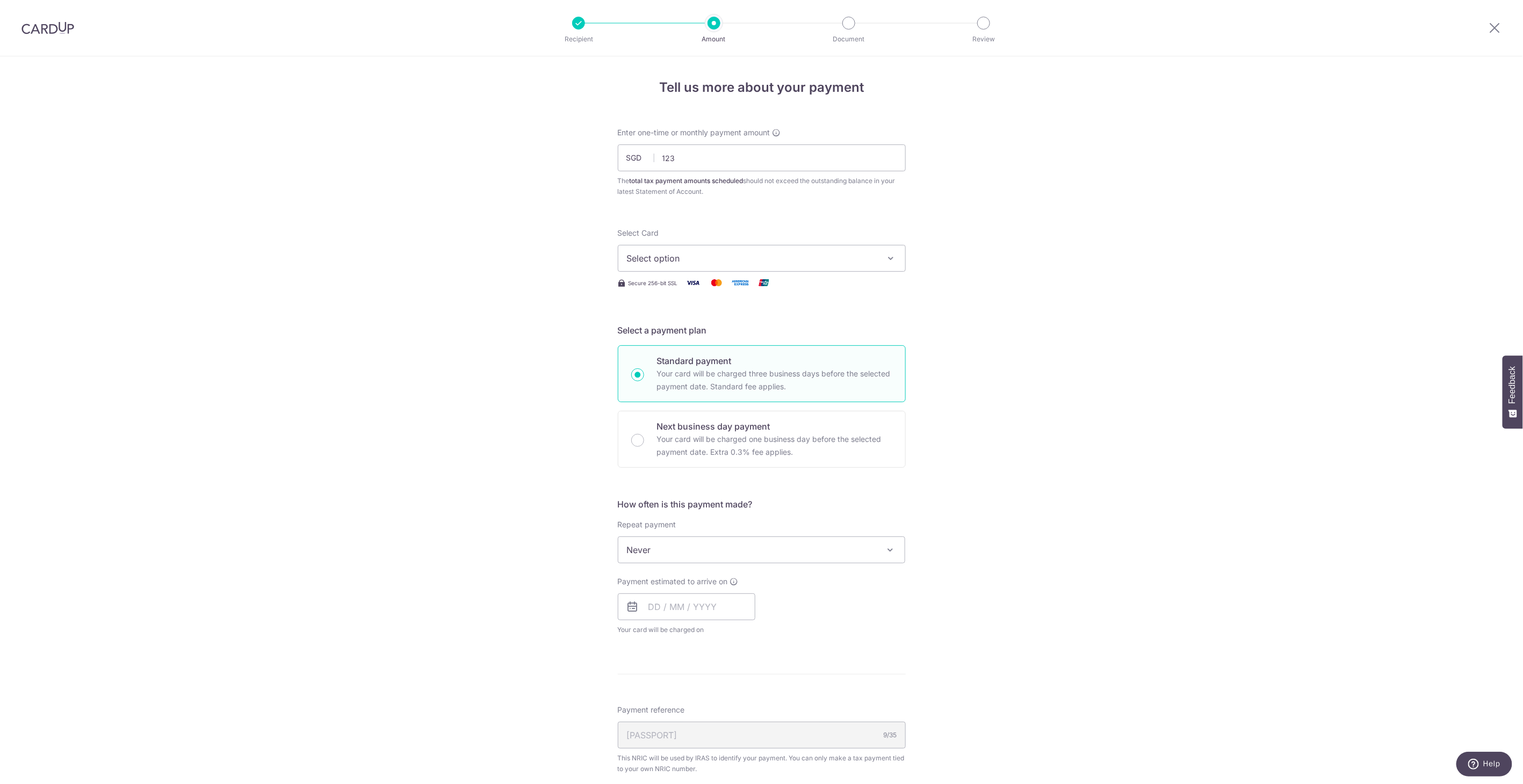 type on "[AMOUNT]" 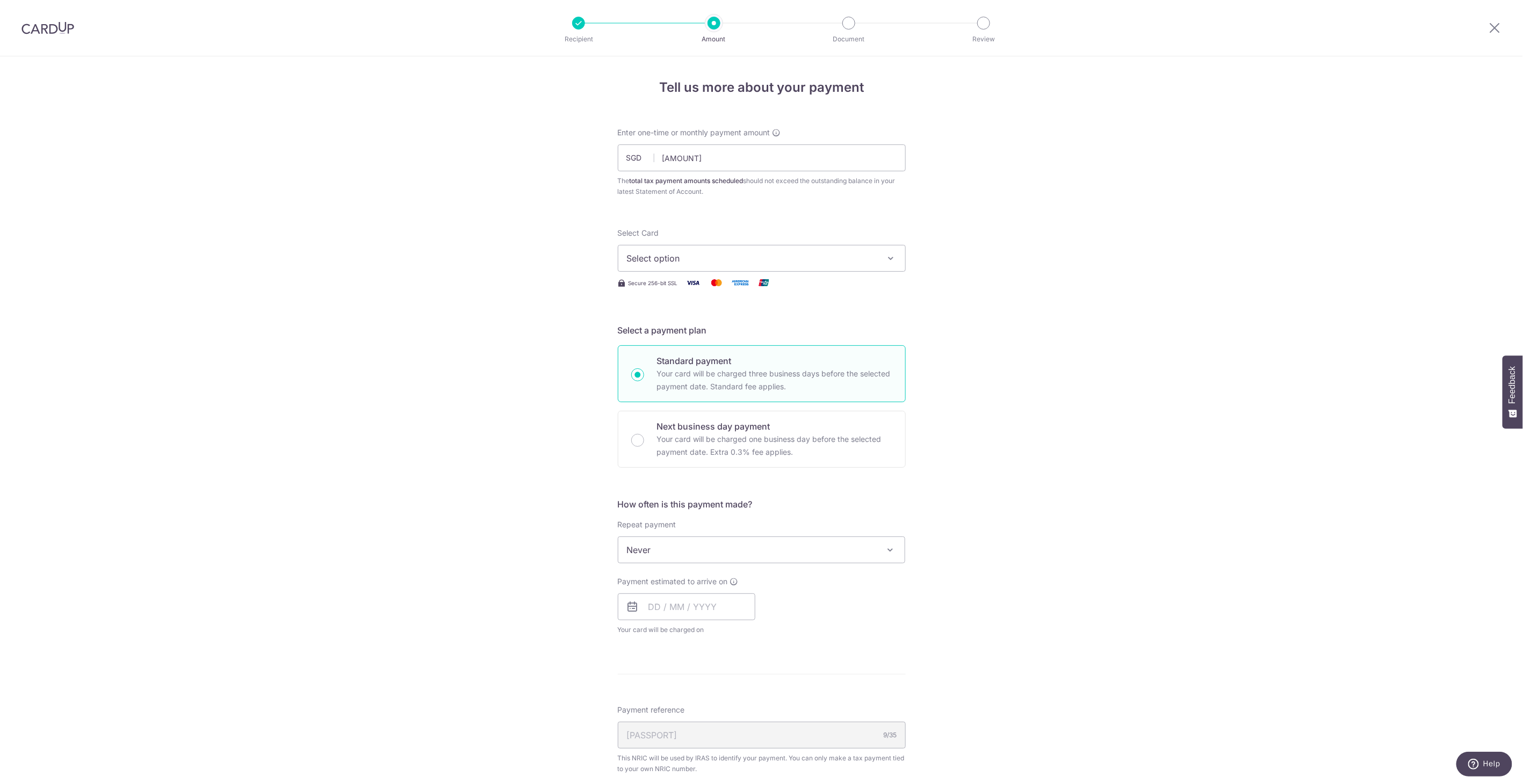 click on "Tell us more about your payment
Enter one-time or monthly payment amount
SGD
[AMOUNT]
[AMOUNT]
The  total tax payment amounts scheduled  should not exceed the outstanding balance in your latest Statement of Account.
Select Card
Select option
Add credit card
Your Cards
[CARD]
[CARD]
Secure 256-bit SSL
Text" at bounding box center [761, 555] 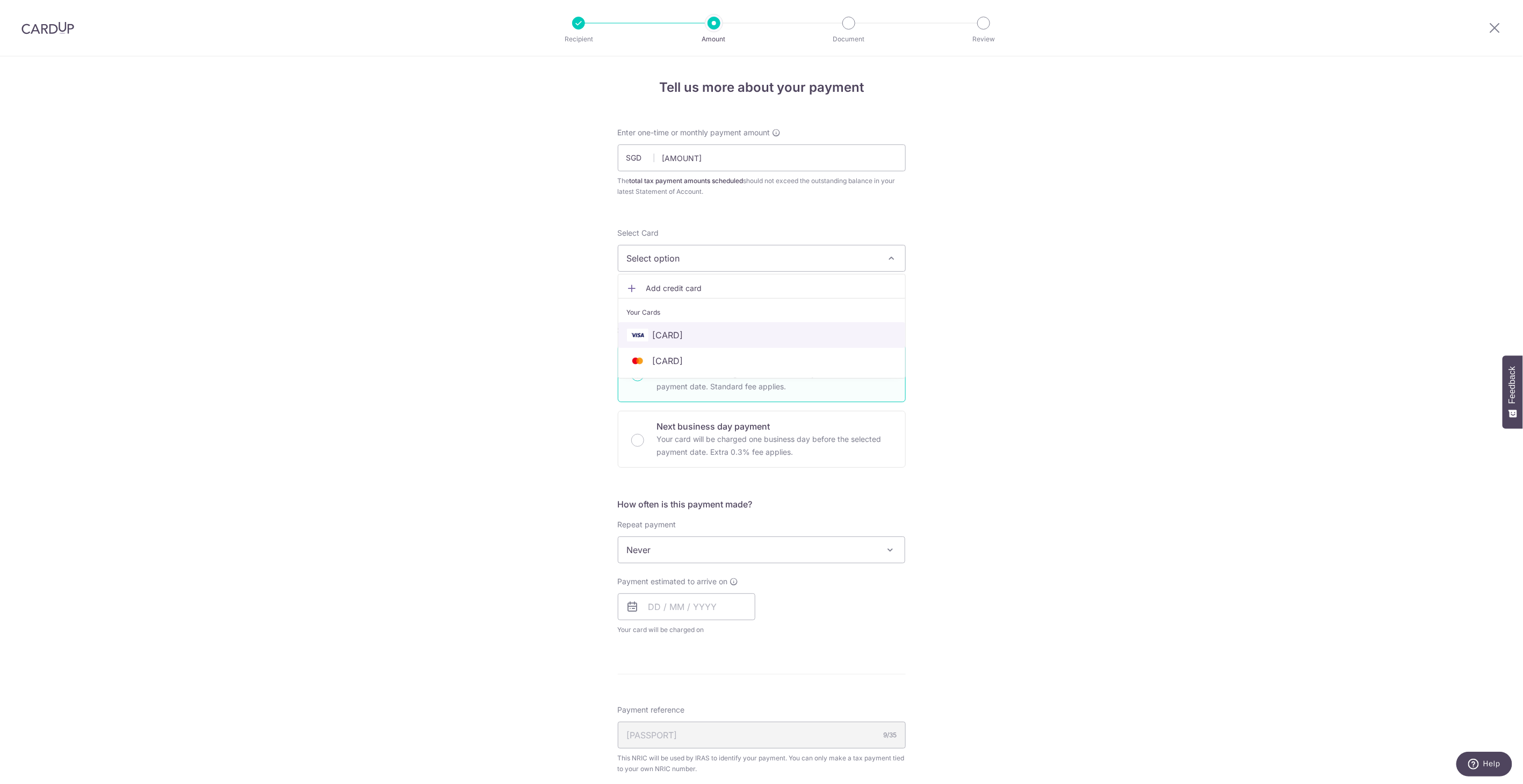 click on "**** [NUMBER]" at bounding box center (762, 335) 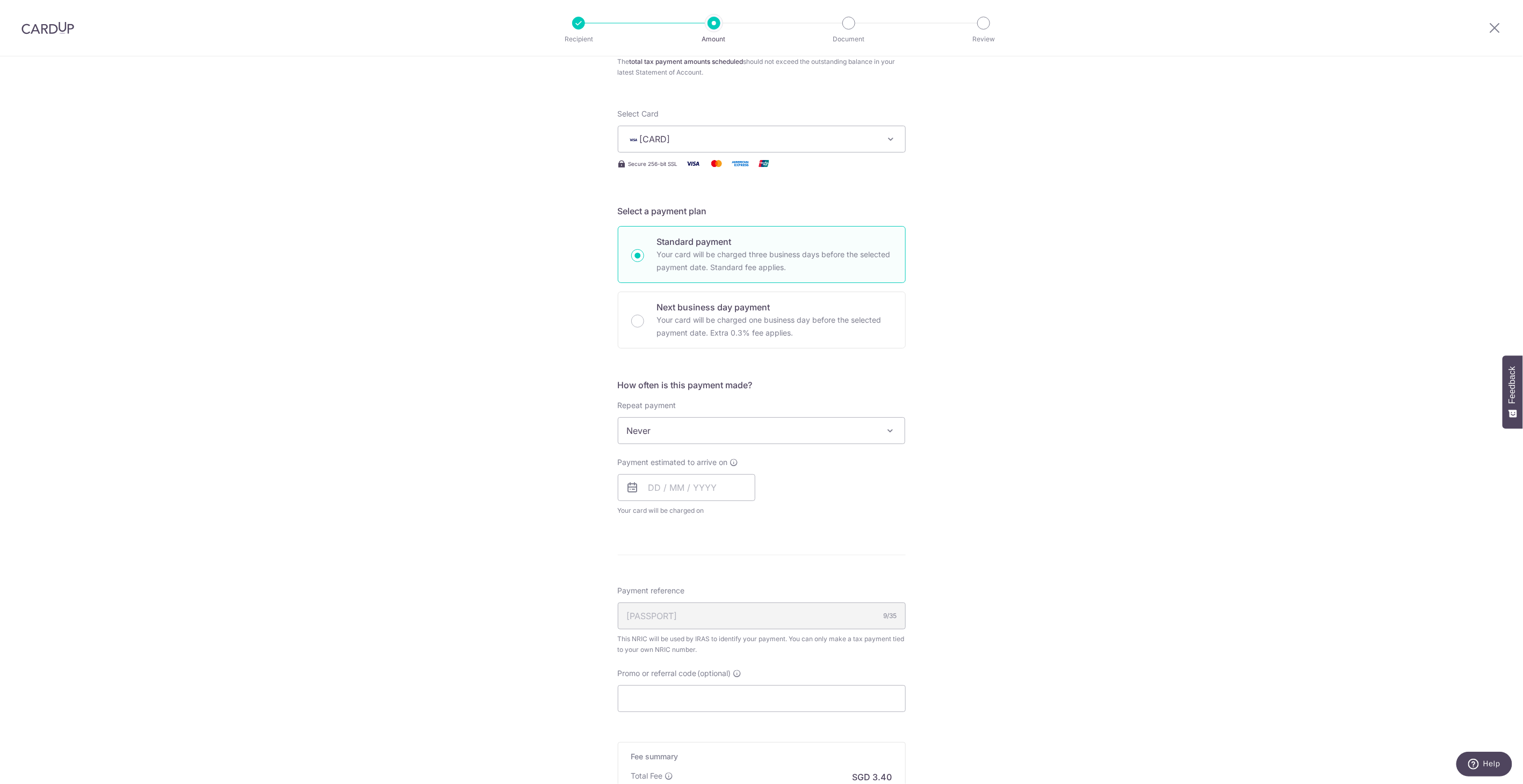 scroll, scrollTop: 238, scrollLeft: 0, axis: vertical 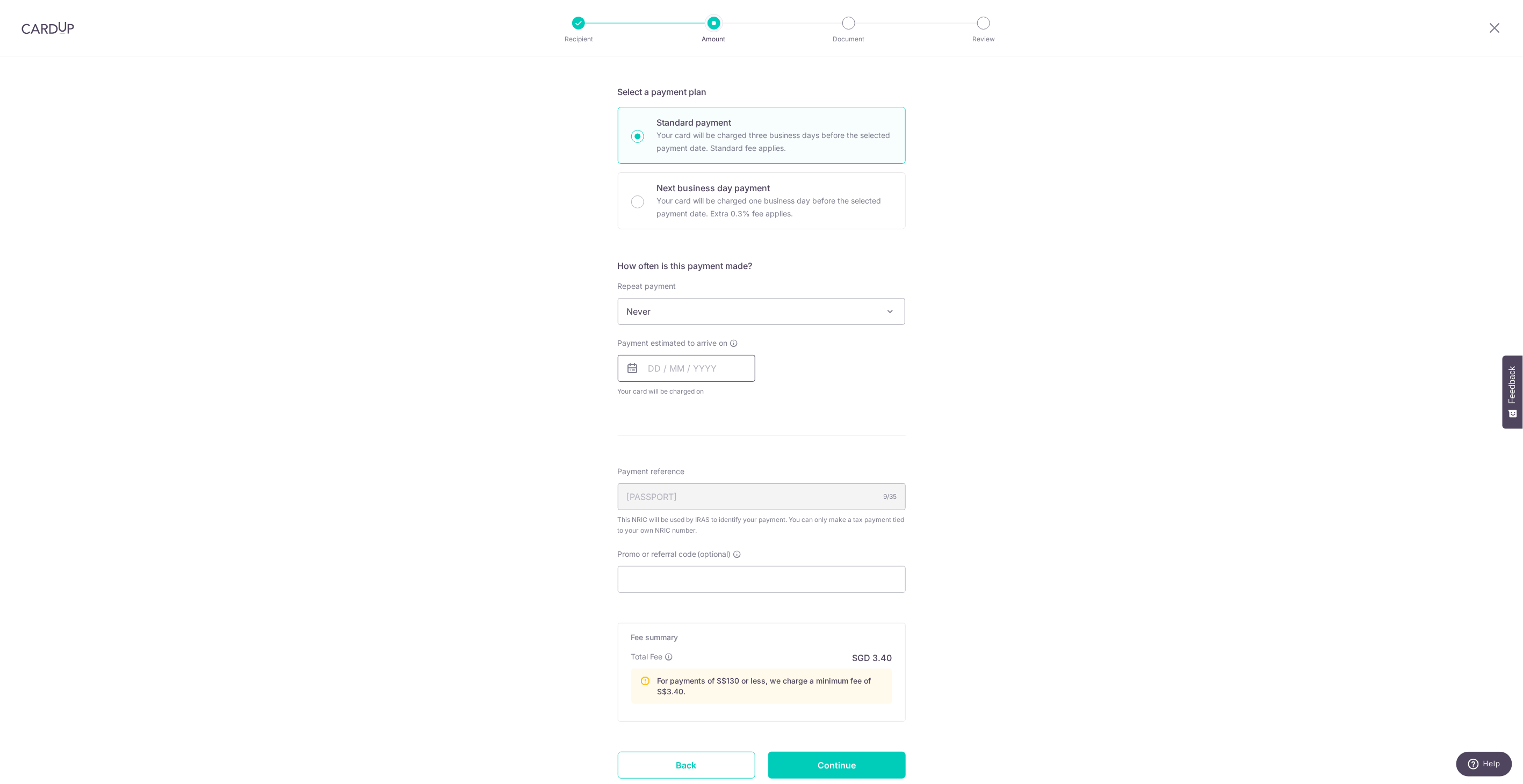 click at bounding box center [687, 368] 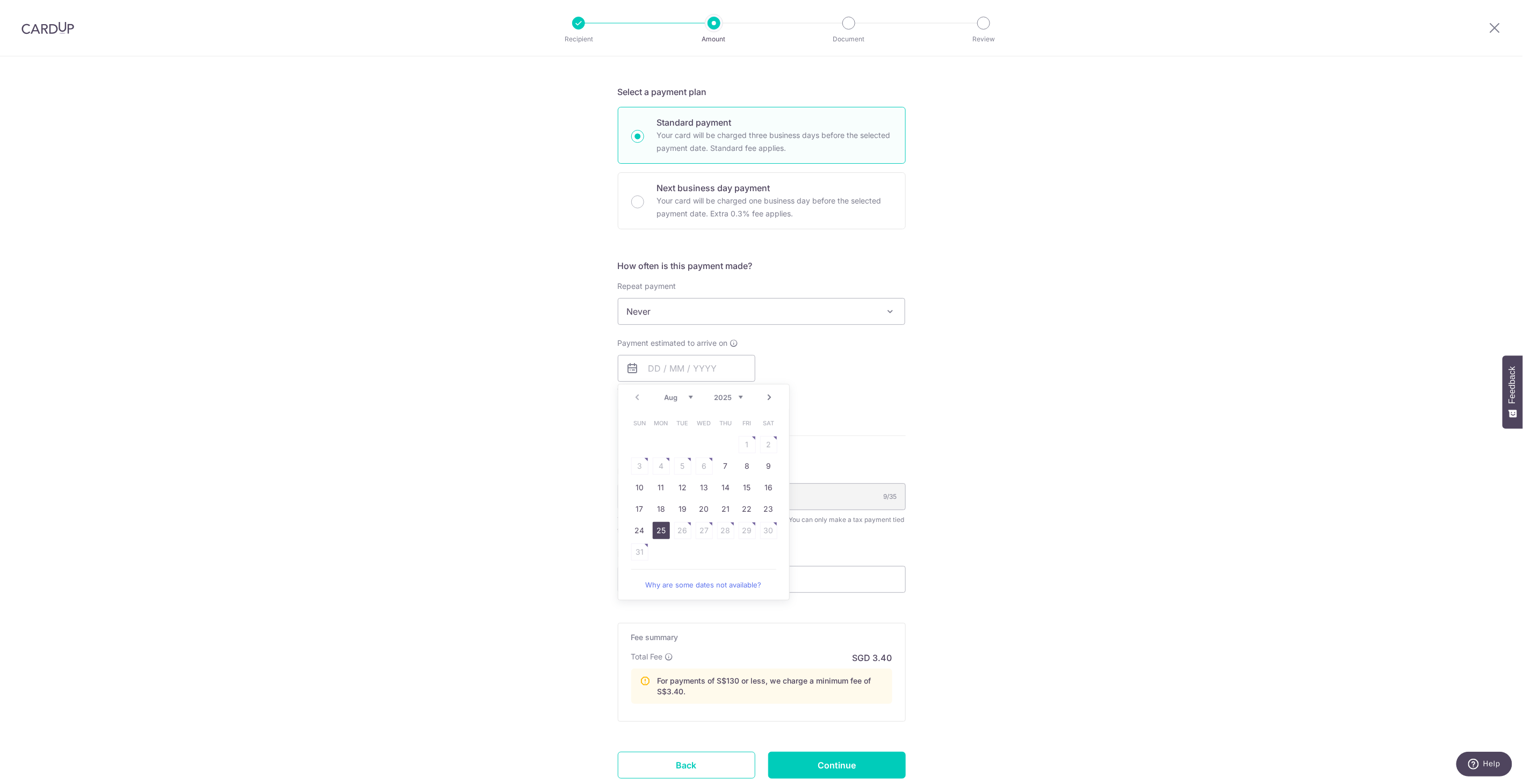 click on "25" at bounding box center [661, 531] 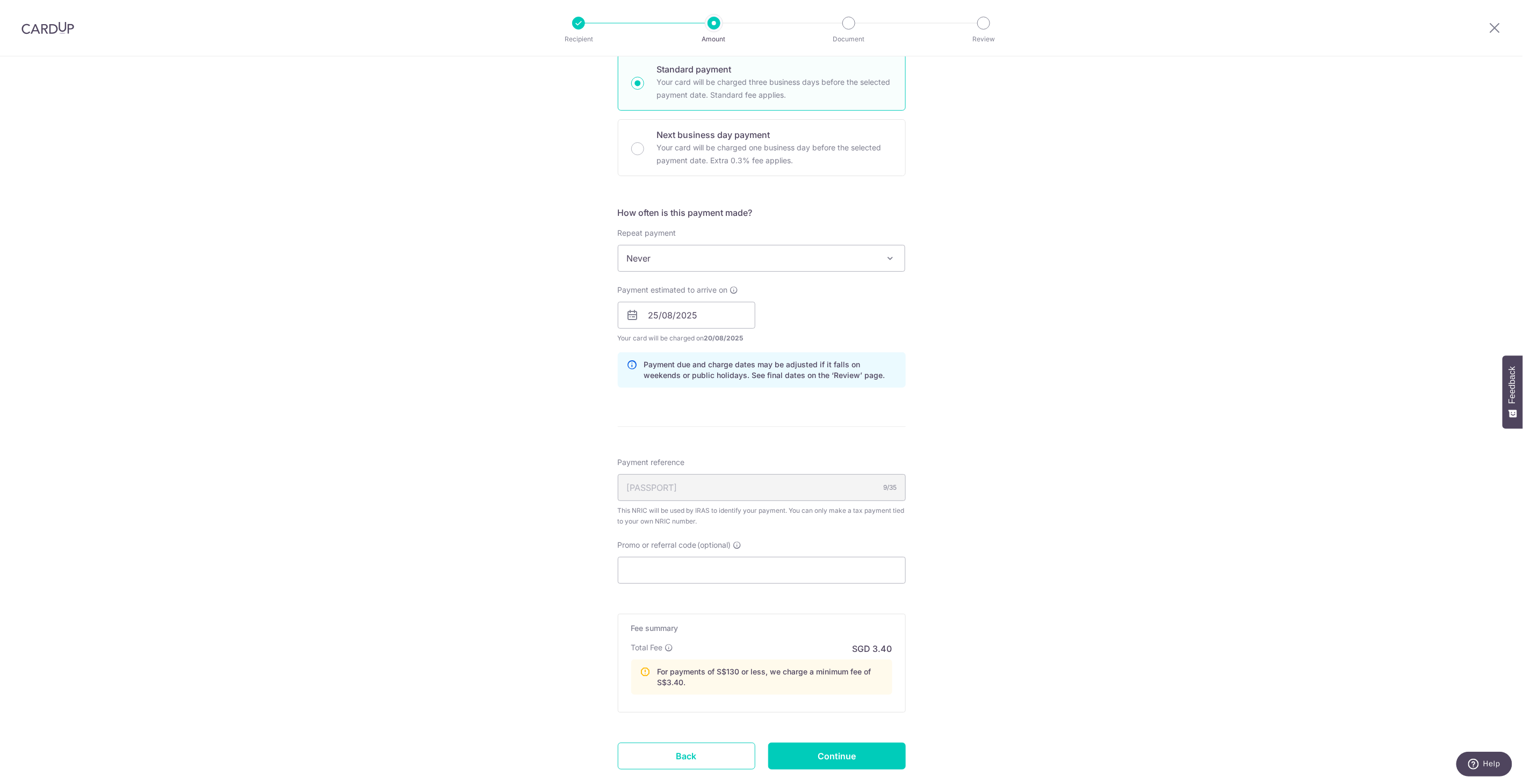 scroll, scrollTop: 358, scrollLeft: 0, axis: vertical 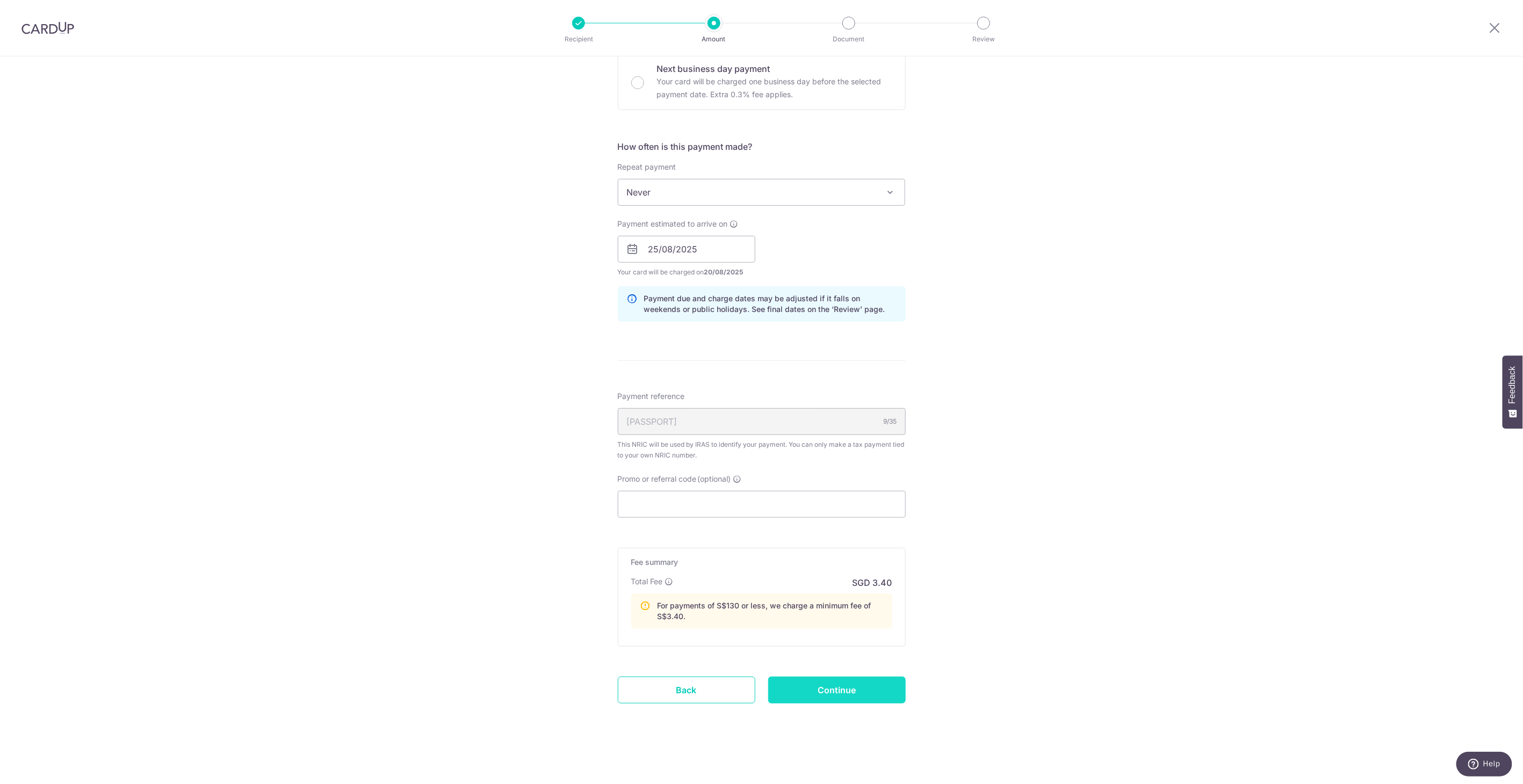 click on "Continue" at bounding box center [837, 690] 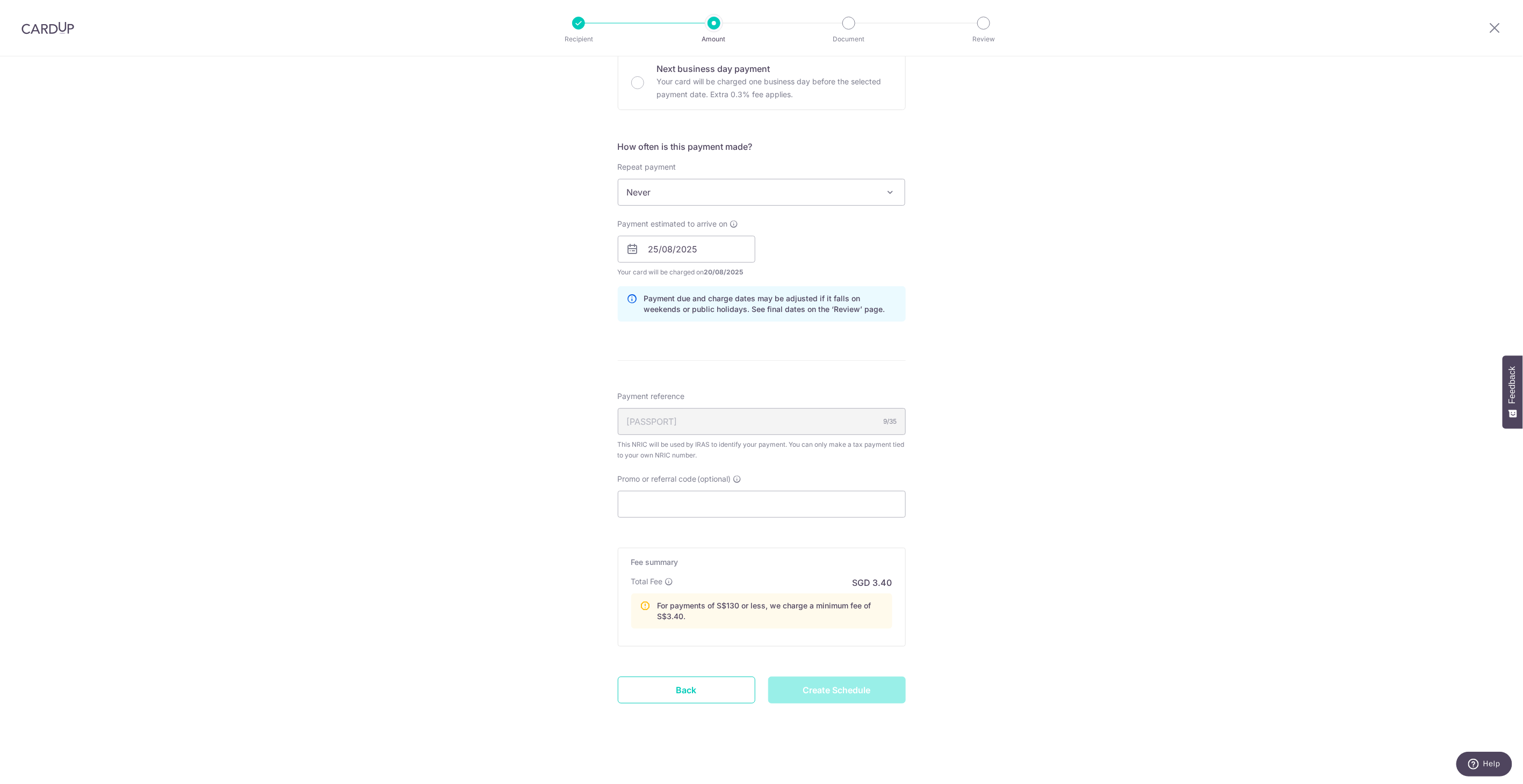 type on "Create Schedule" 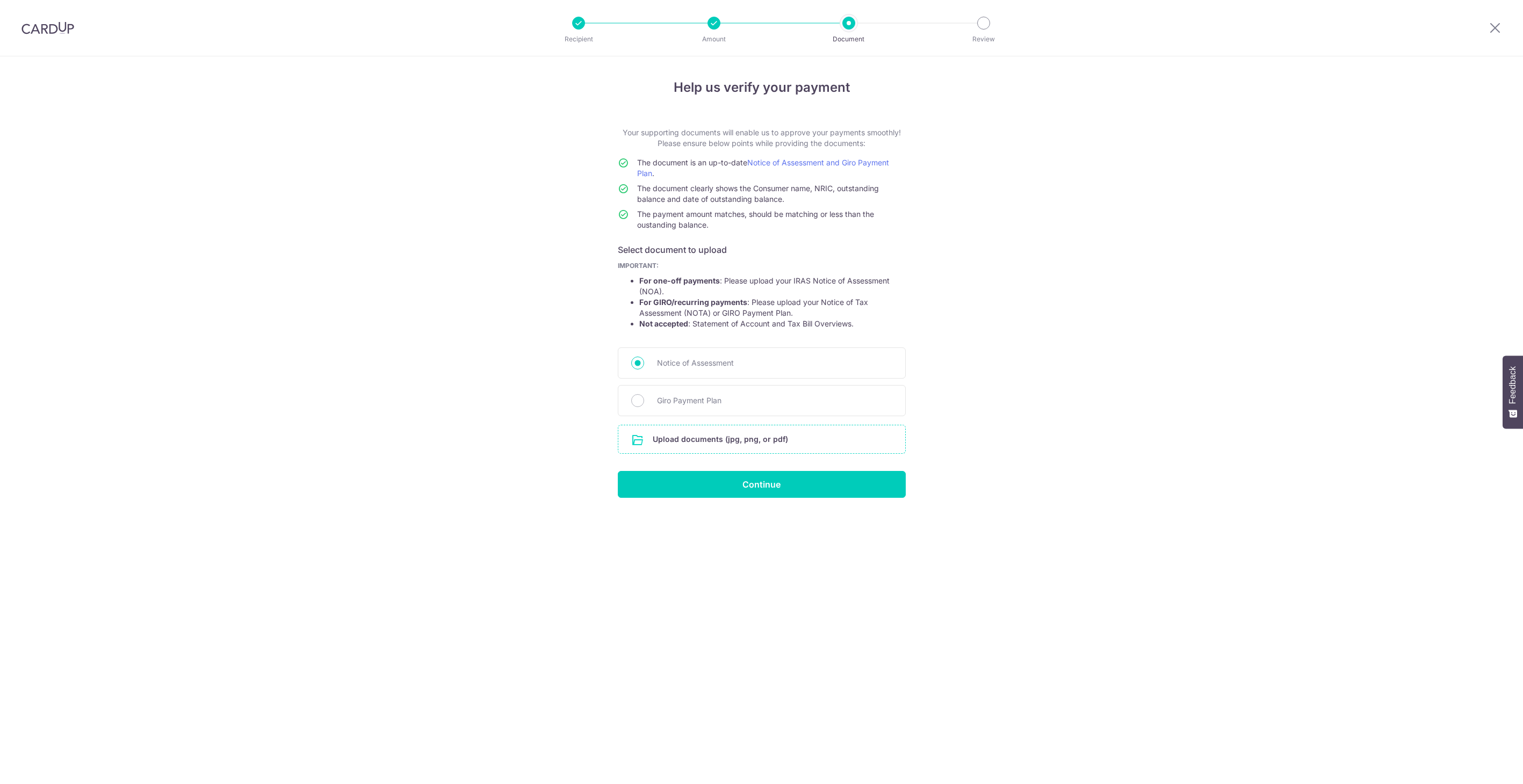 scroll, scrollTop: 0, scrollLeft: 0, axis: both 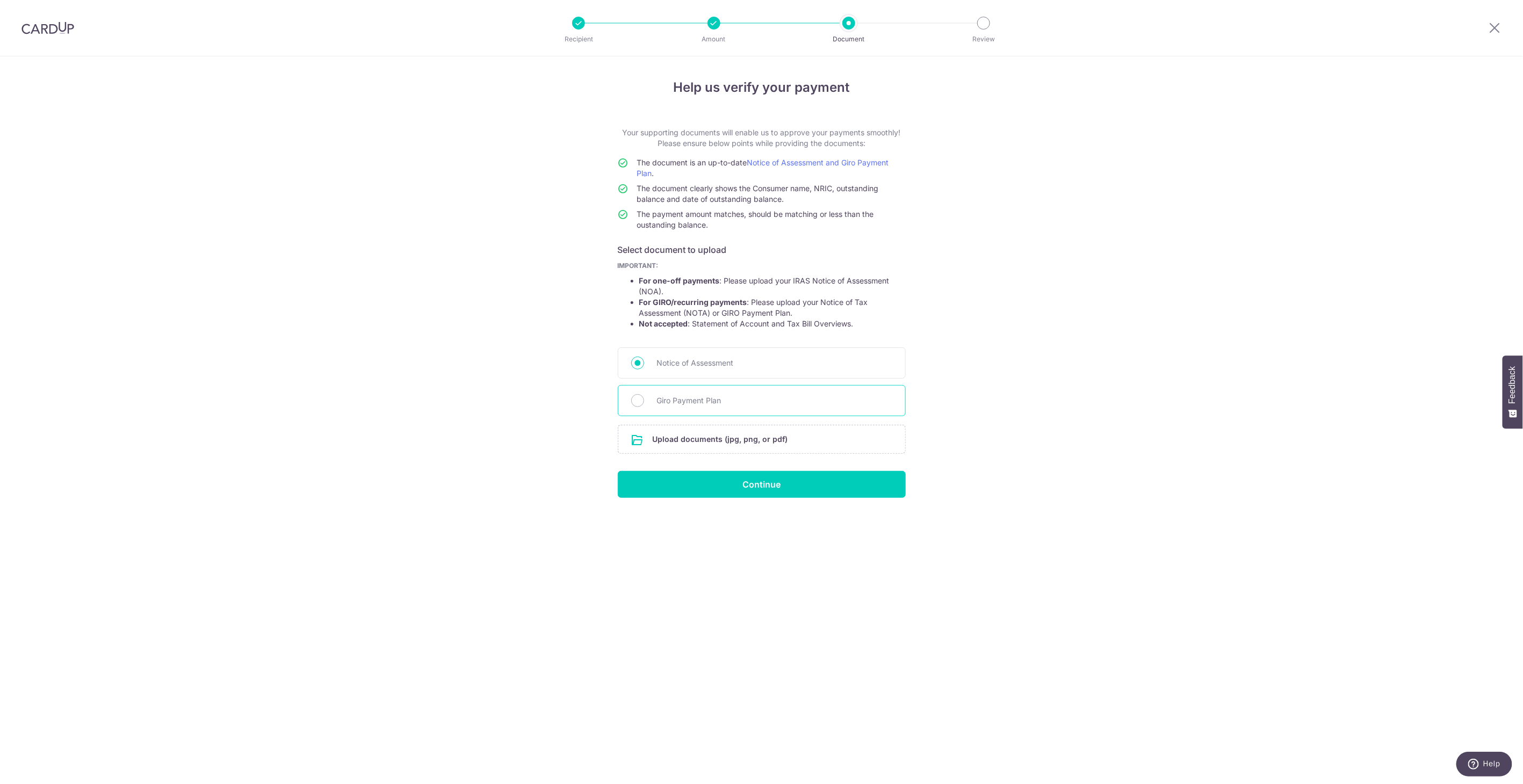 click on "Giro Payment Plan" at bounding box center [762, 401] 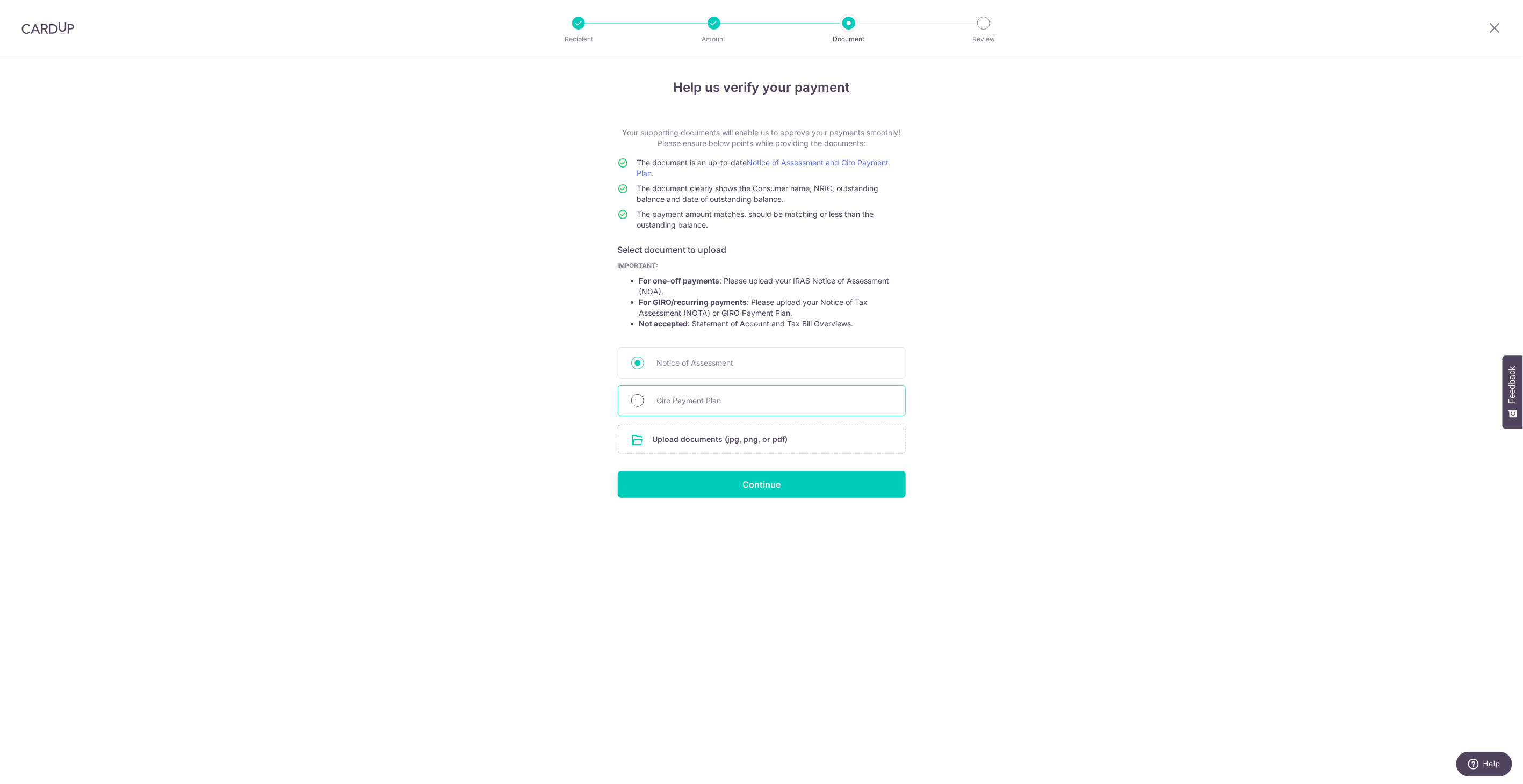 click on "Giro Payment Plan" at bounding box center (638, 401) 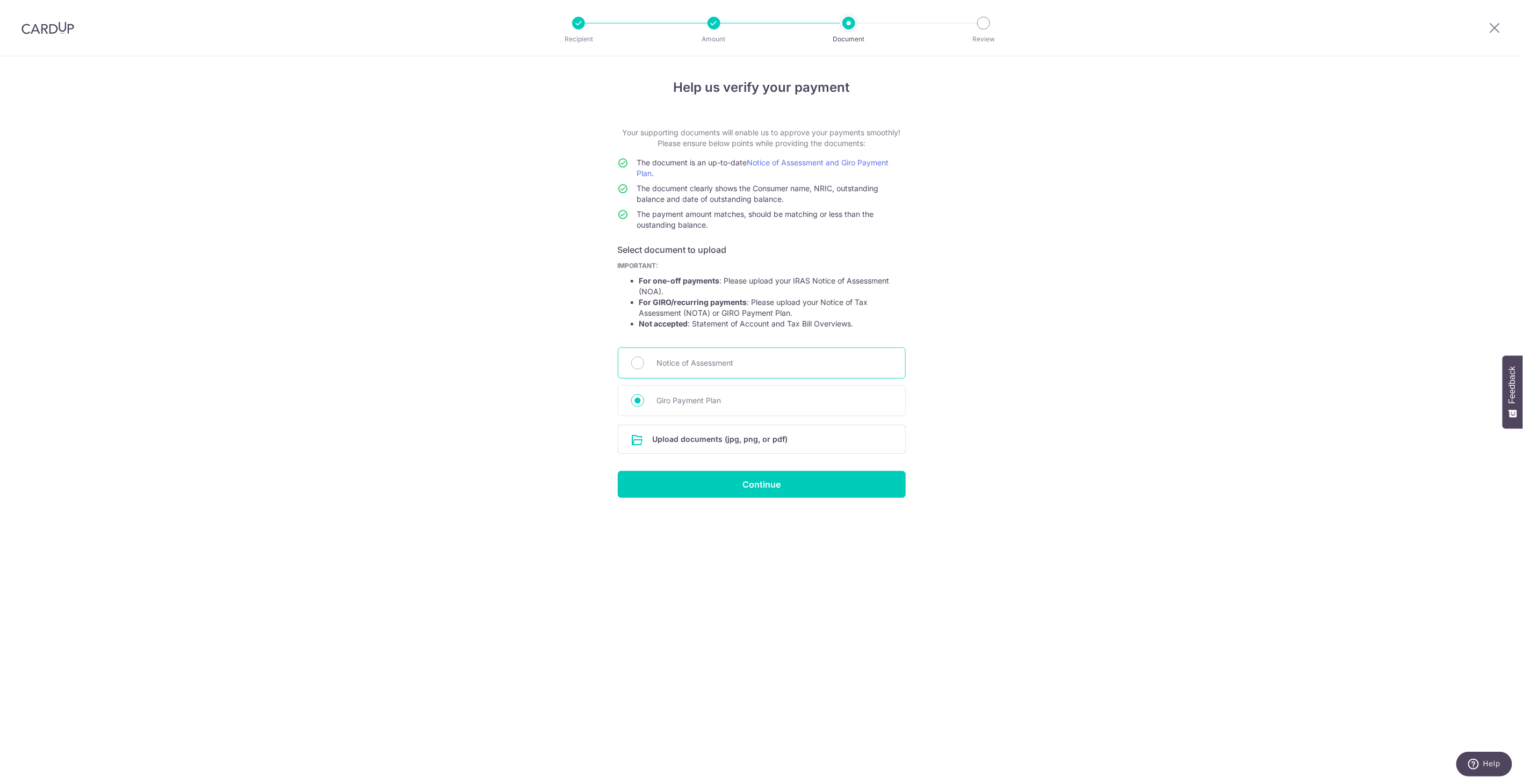 click on "Notice of Assessment" at bounding box center (762, 363) 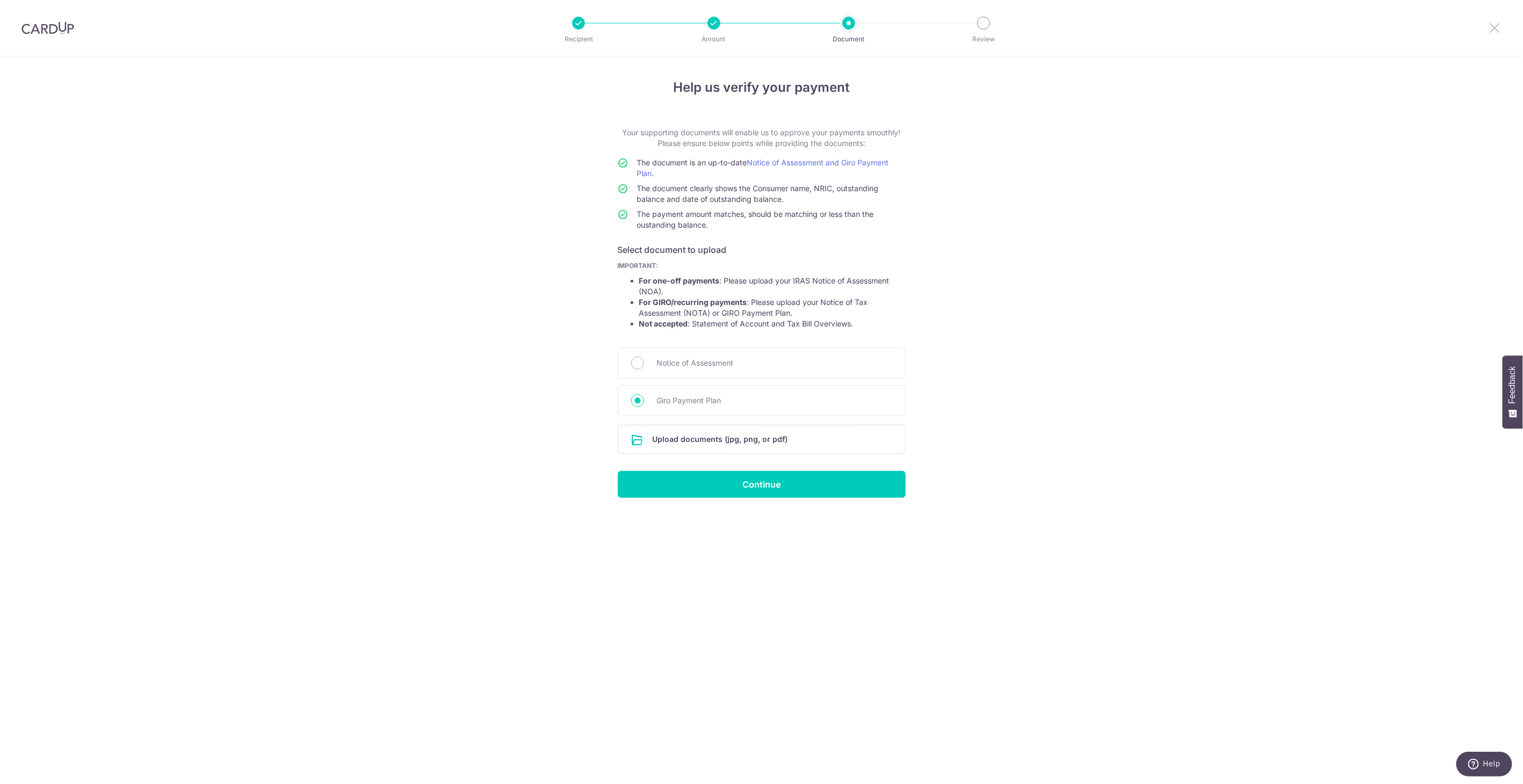 click at bounding box center (1495, 27) 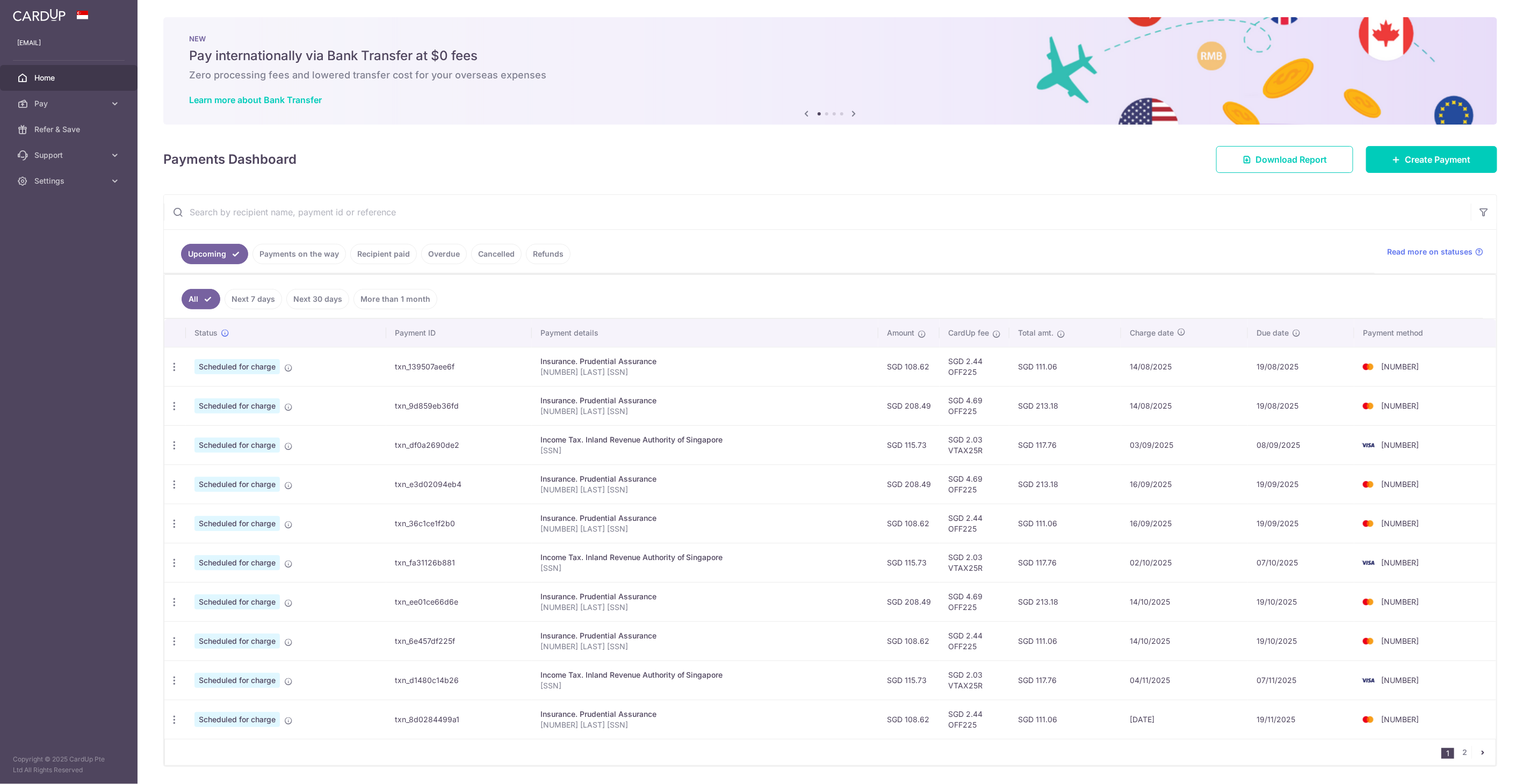 scroll, scrollTop: 0, scrollLeft: 0, axis: both 